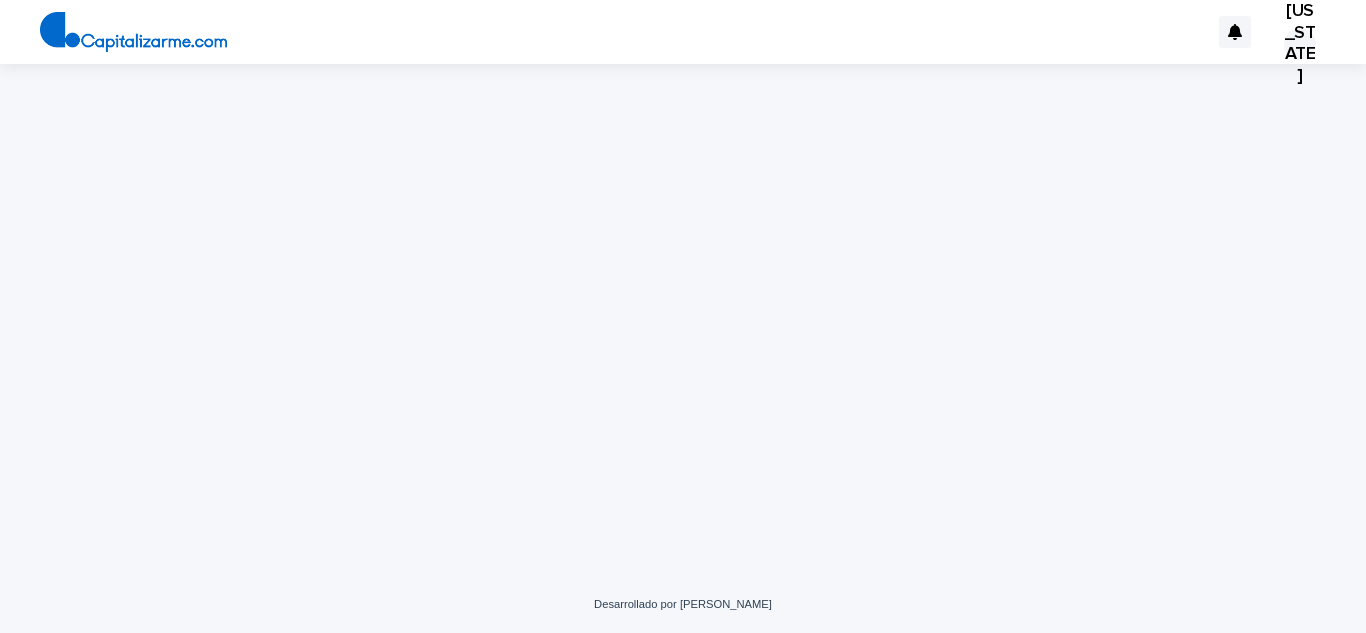scroll, scrollTop: 0, scrollLeft: 0, axis: both 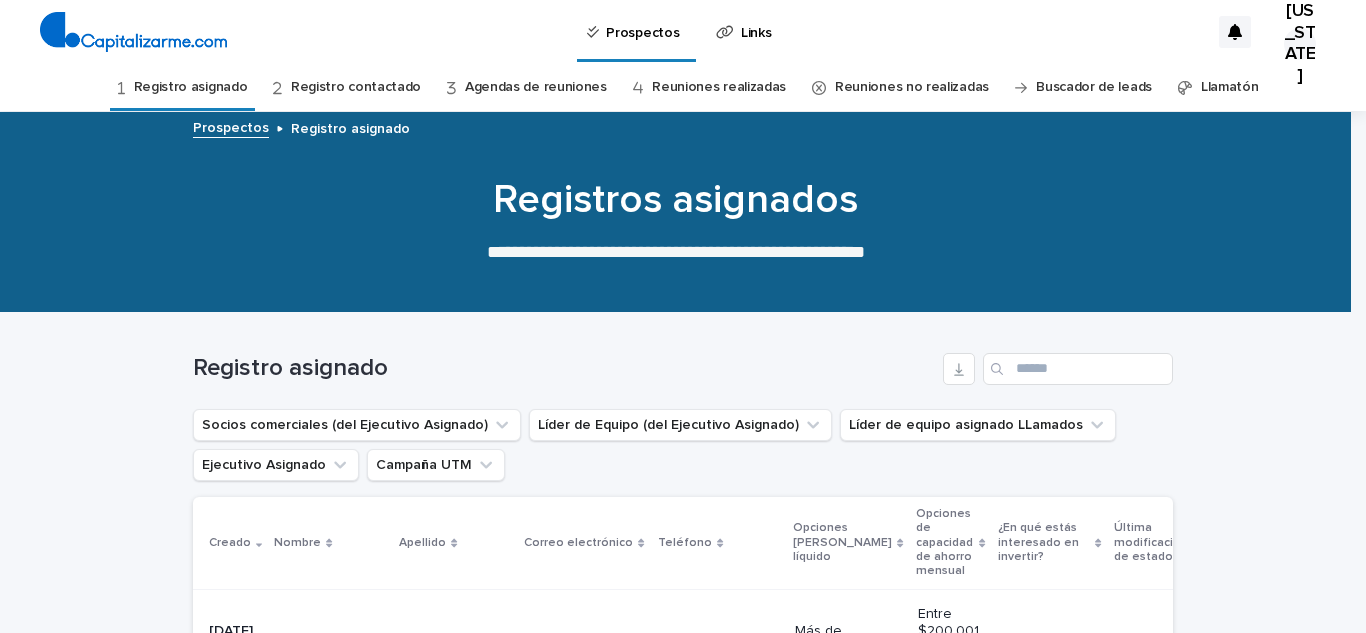 click on "Llamatón" at bounding box center [1230, 87] 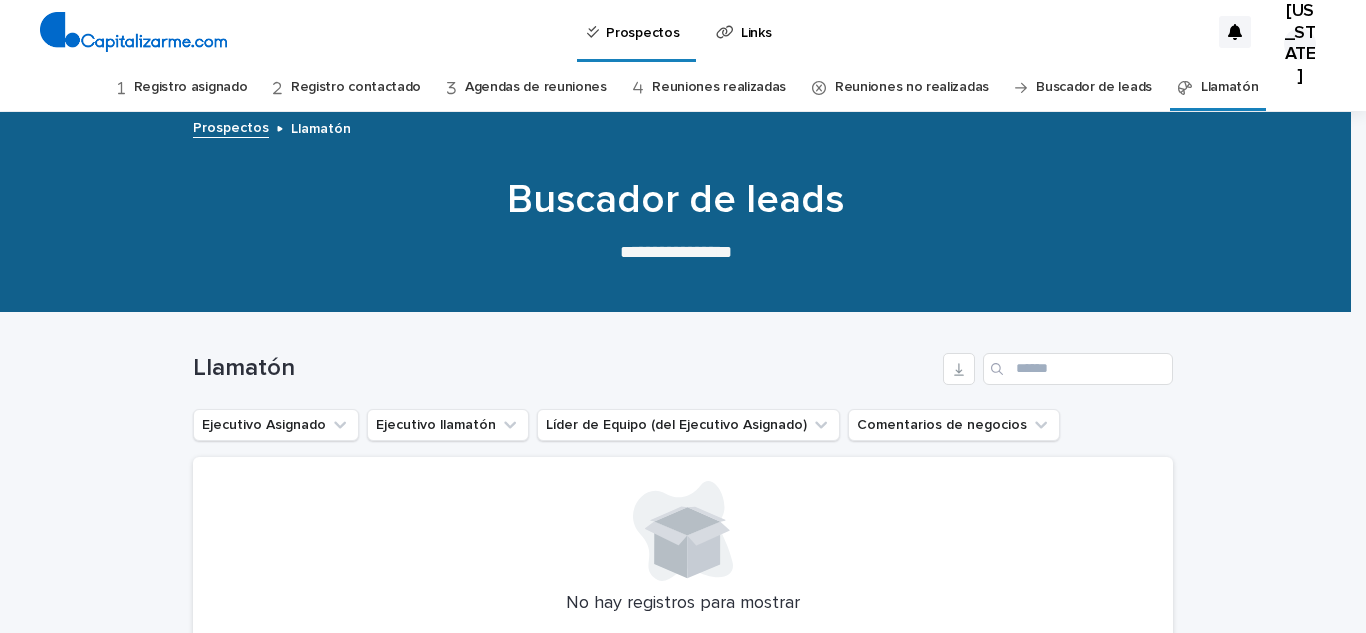 click on "Llamatón" at bounding box center (1230, 87) 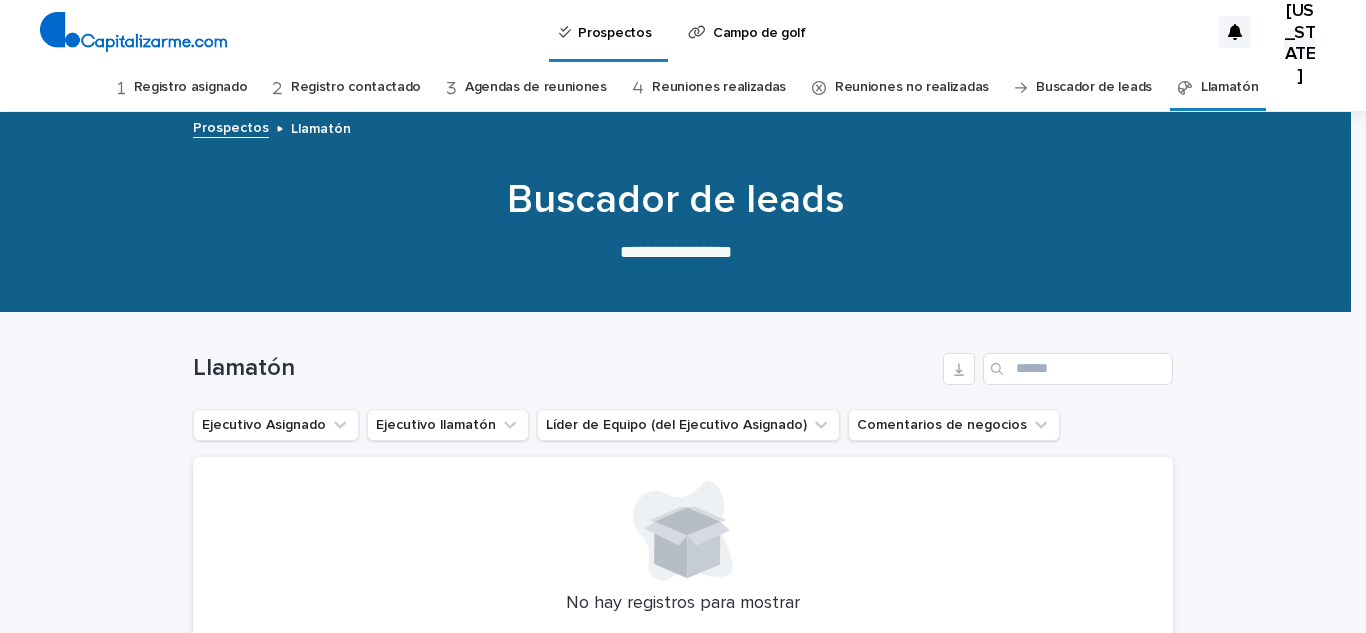 click on "Registro asignado" at bounding box center (191, 87) 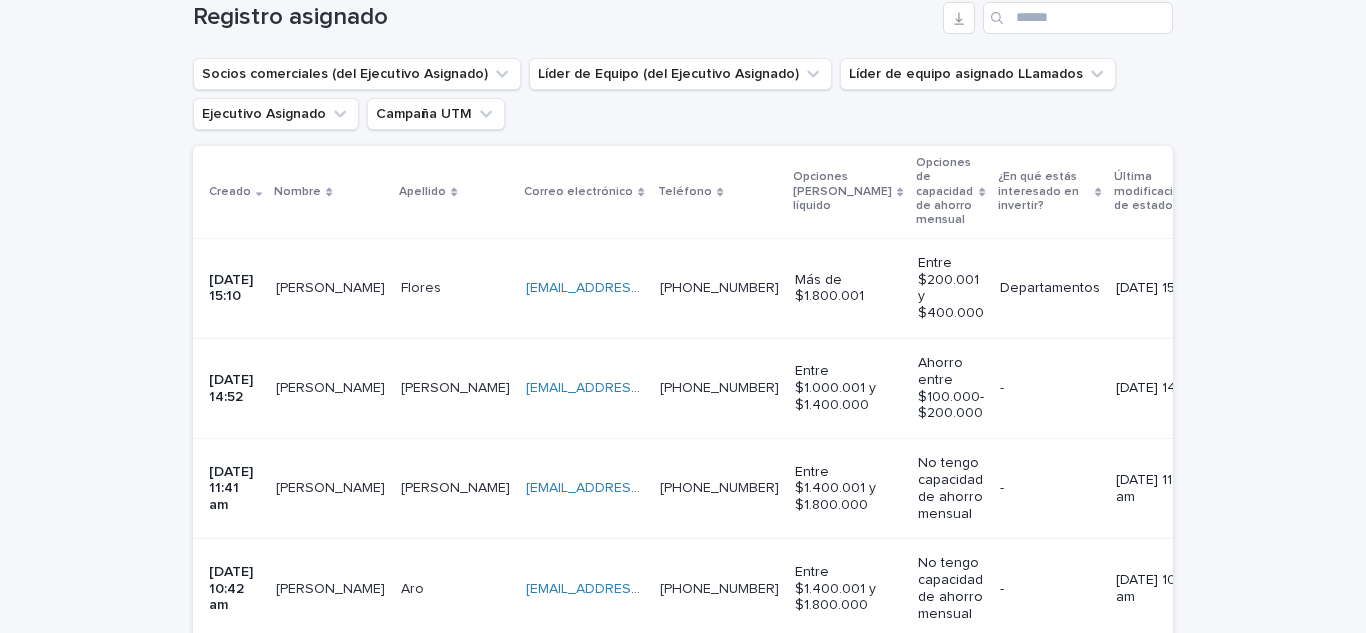 scroll, scrollTop: 330, scrollLeft: 0, axis: vertical 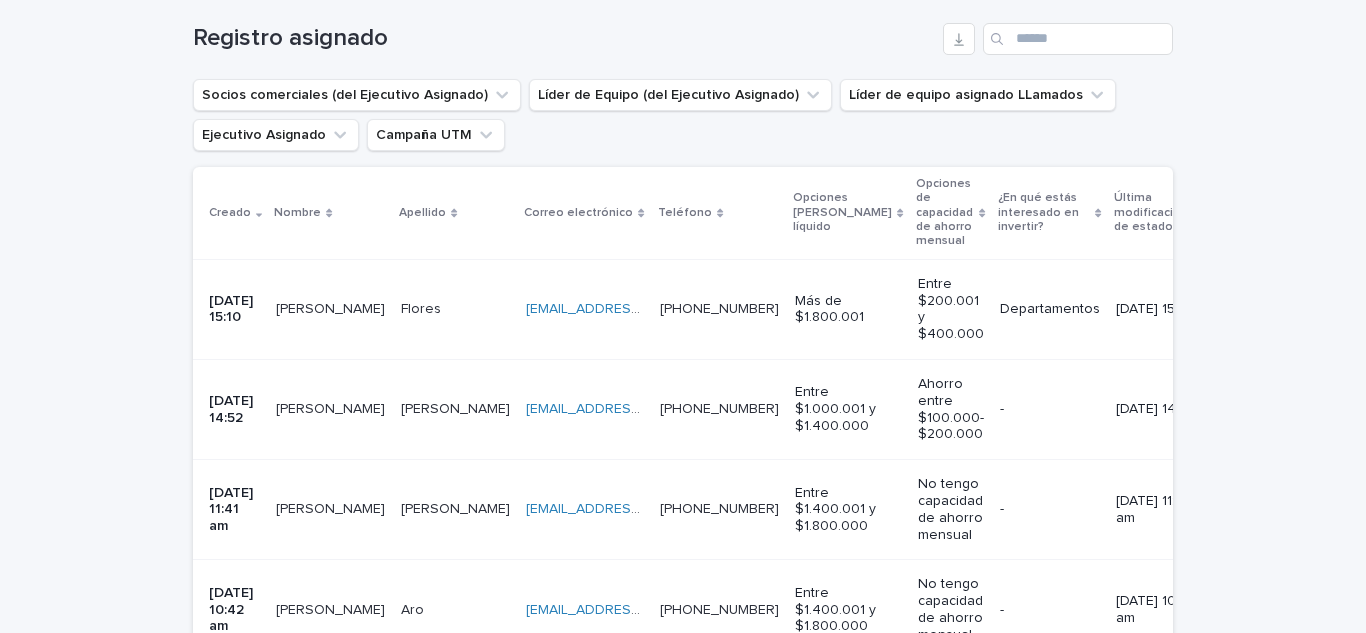 click on "Cargando... Ahorro… Cargando... Ahorro… Registro asignado Socios comerciales (del Ejecutivo Asignado) Líder de Equipo (del Ejecutivo Asignado) Líder de equipo asignado LLamados Ejecutivo Asignado Campaña UTM Creado Nombre Apellido Correo electrónico Teléfono Opciones [PERSON_NAME] líquido Opciones de capacidad de ahorro mensual ¿En qué estás interesado en invertir? Última modificación de estado Ejecutivo Asignado Fuente UTM Campaña UTM [DATE] 15:10 [PERSON_NAME]   [EMAIL_ADDRESS][DOMAIN_NAME] [DOMAIN_NAME][EMAIL_ADDRESS][DOMAIN_NAME]   [PHONE_NUMBER] [PHONE_NUMBER]   Más de $1.800.001 Entre $200.001 y $400.000 Departamentos [DATE] 15:10 [EMAIL_ADDRESS][DOMAIN_NAME]   Google Google   CapiGoogle_SearchInvertirRendimientoAONEquipoCristian CapiGoogle_SearchInvertirRendimientoAONEquipoCristian   Registro contactado Agenda de la reunión [DATE] 14:52 [PERSON_NAME] [PERSON_NAME]   [EMAIL_ADDRESS][DOMAIN_NAME] [EMAIL_ADDRESS][DOMAIN_NAME]   [PHONE_NUMBER] [PHONE_NUMBER]   -   Facebook" at bounding box center [683, 699] 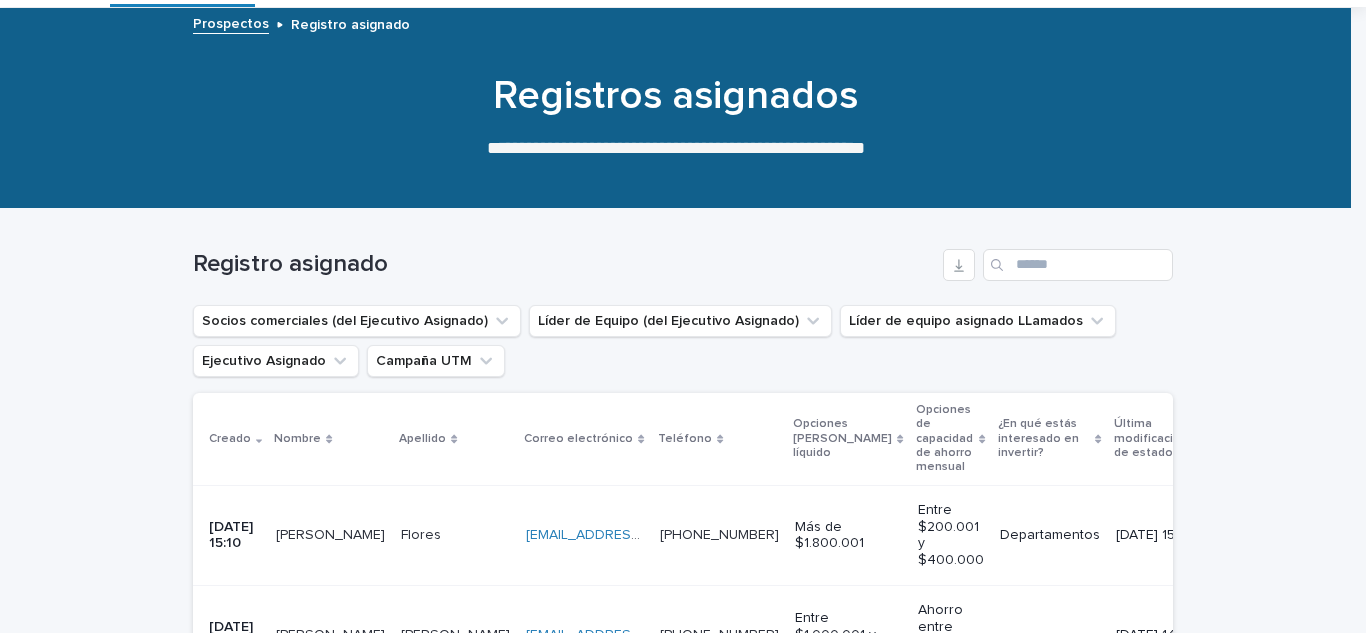 scroll, scrollTop: 183, scrollLeft: 0, axis: vertical 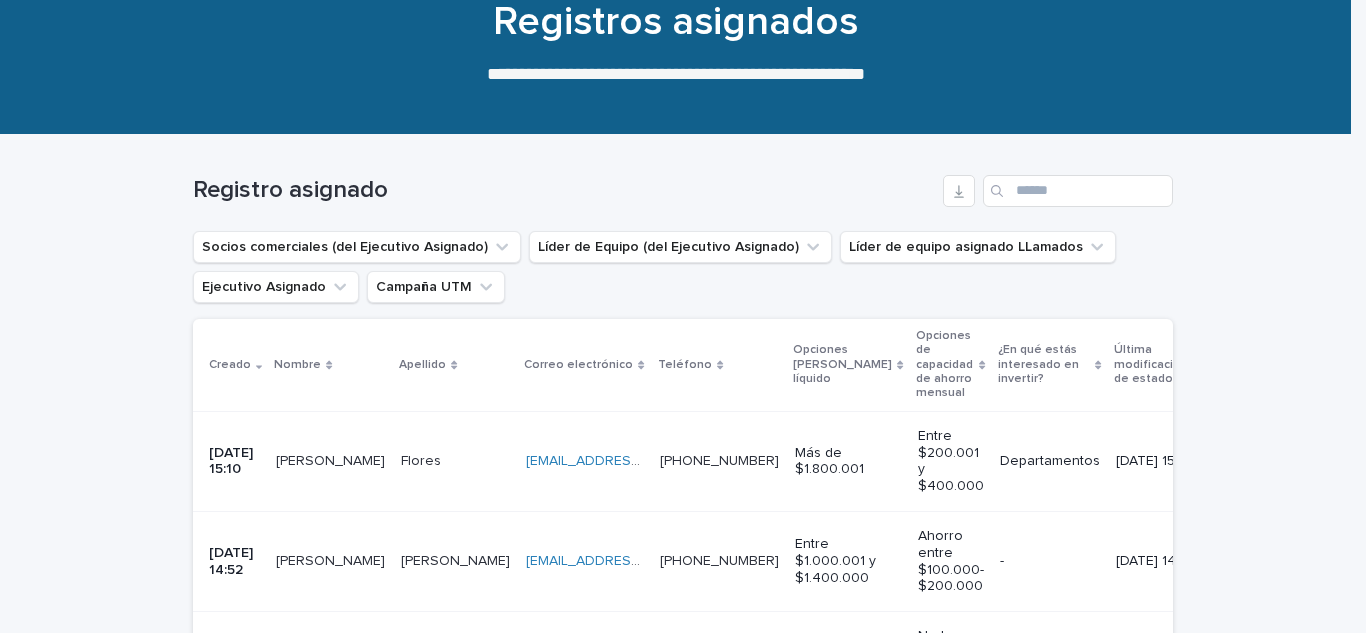 click on "[PERSON_NAME]" at bounding box center [330, 461] 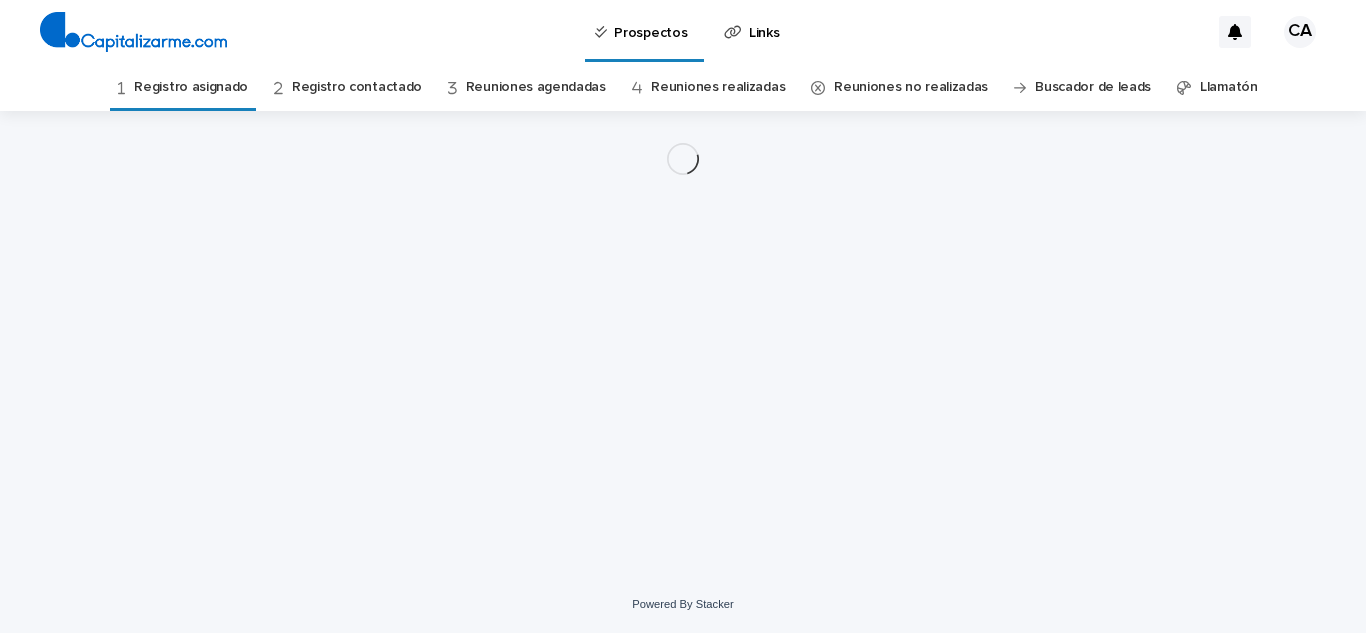 scroll, scrollTop: 0, scrollLeft: 0, axis: both 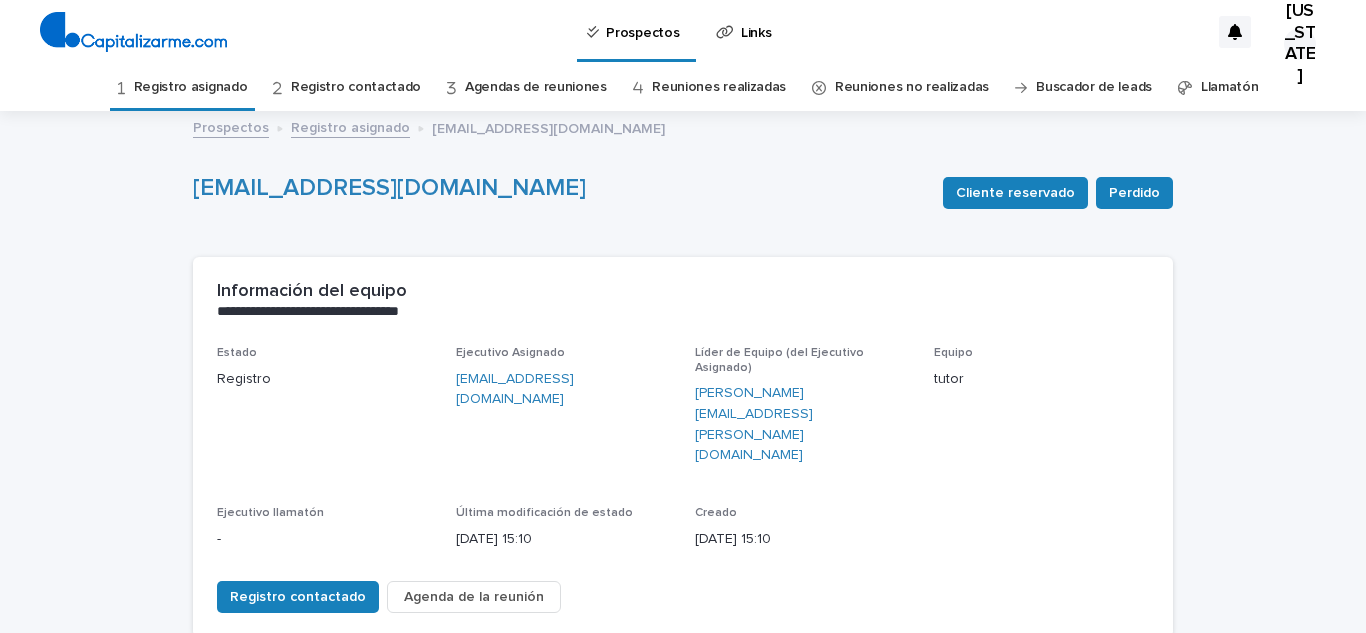 click on "Agenda de la reunión" at bounding box center (474, 597) 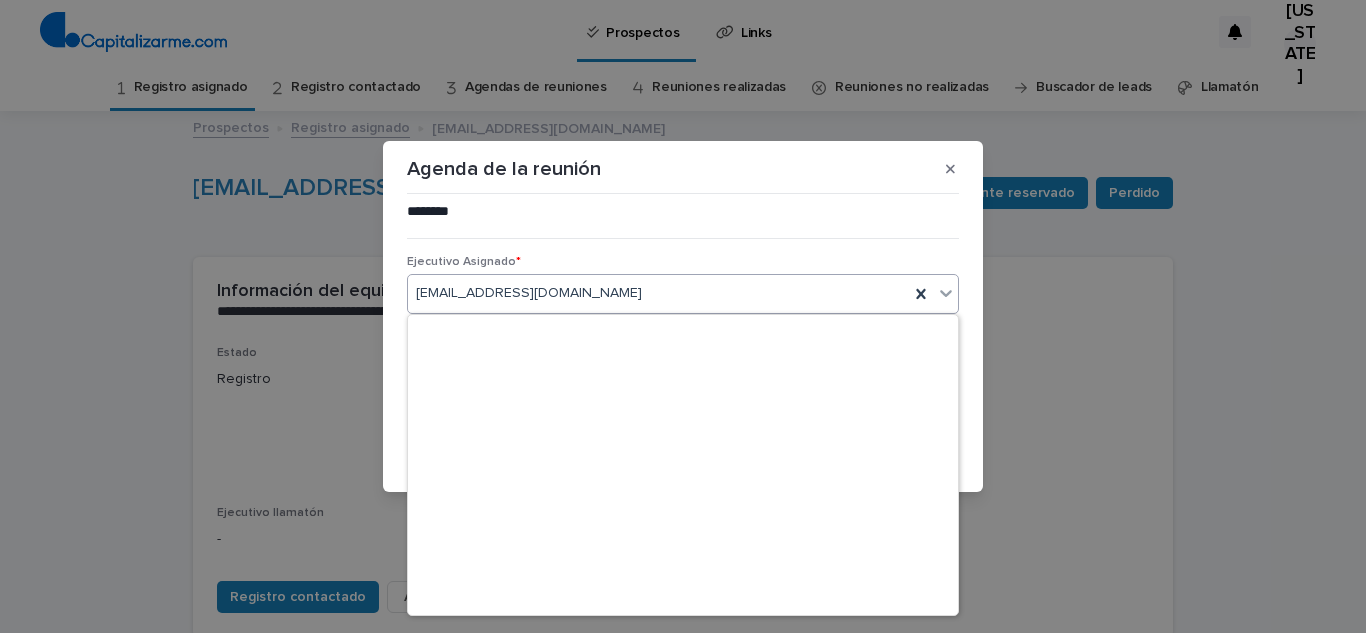 scroll, scrollTop: 5005, scrollLeft: 0, axis: vertical 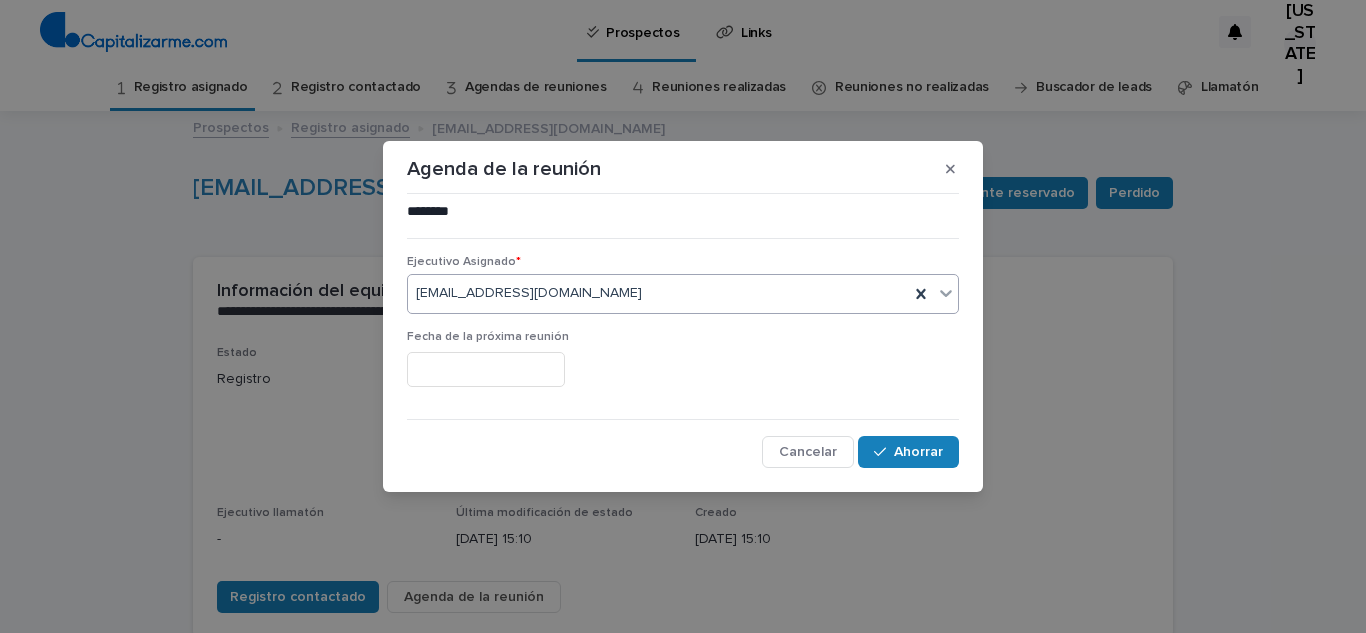 click on "[EMAIL_ADDRESS][DOMAIN_NAME]" at bounding box center (529, 293) 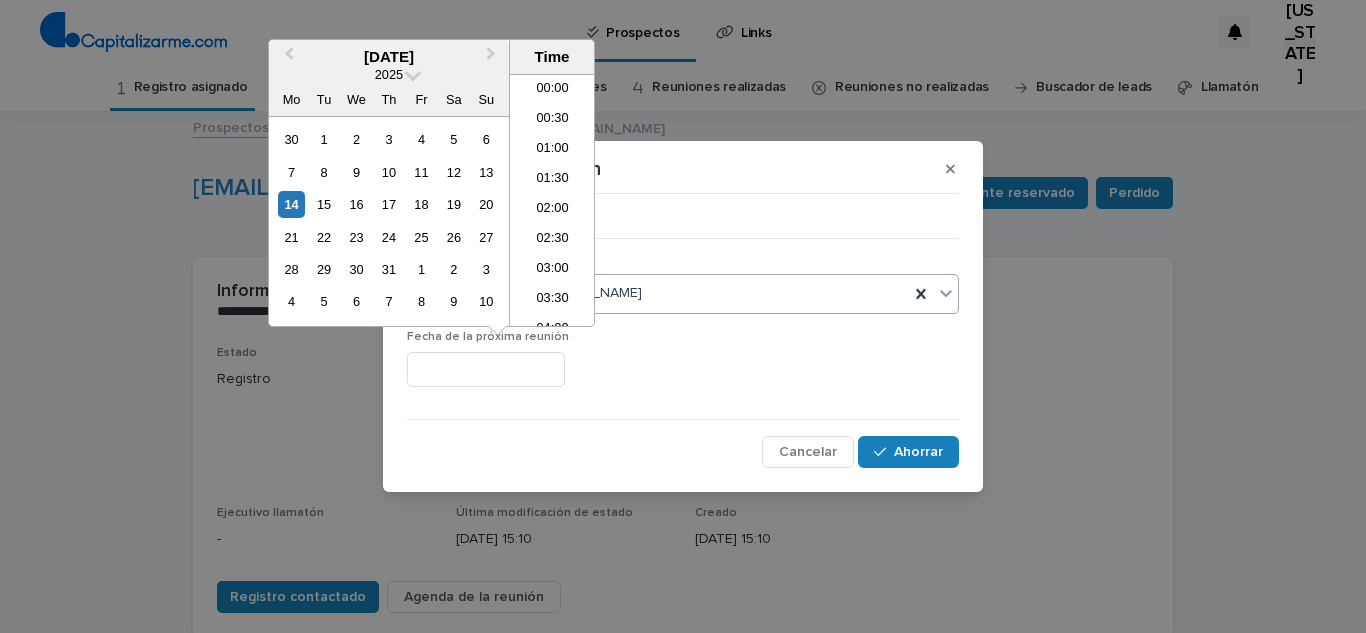 click at bounding box center (486, 369) 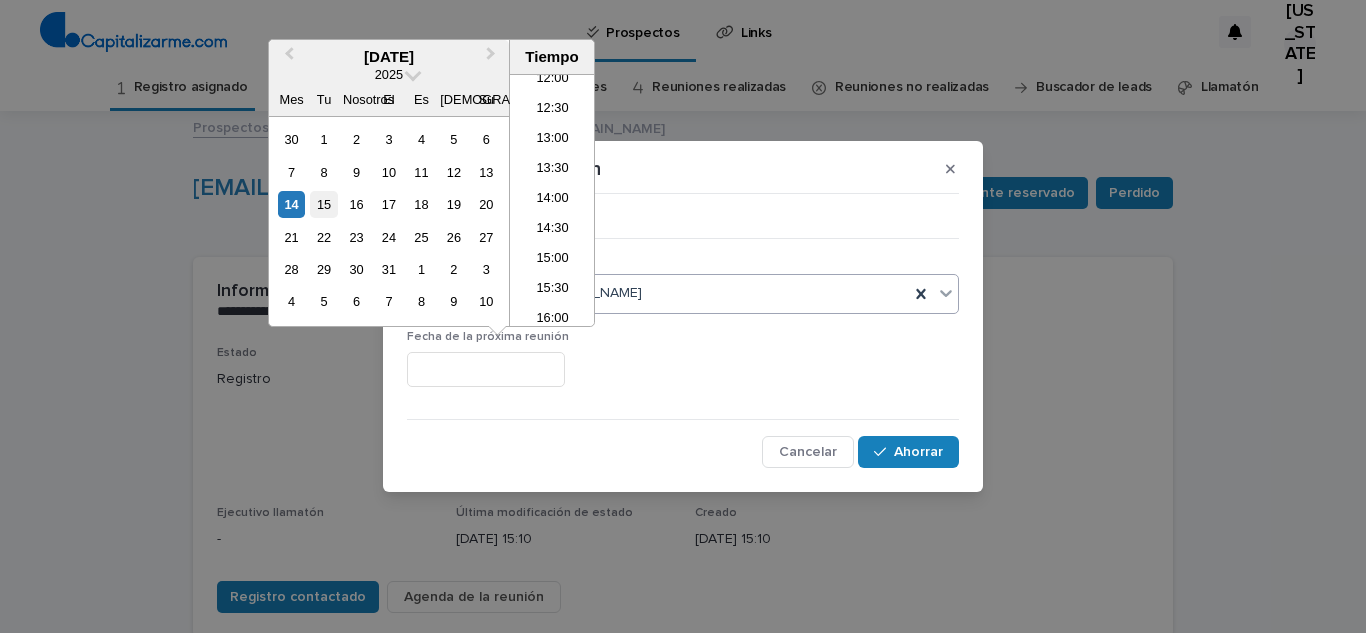 click on "15" at bounding box center [324, 204] 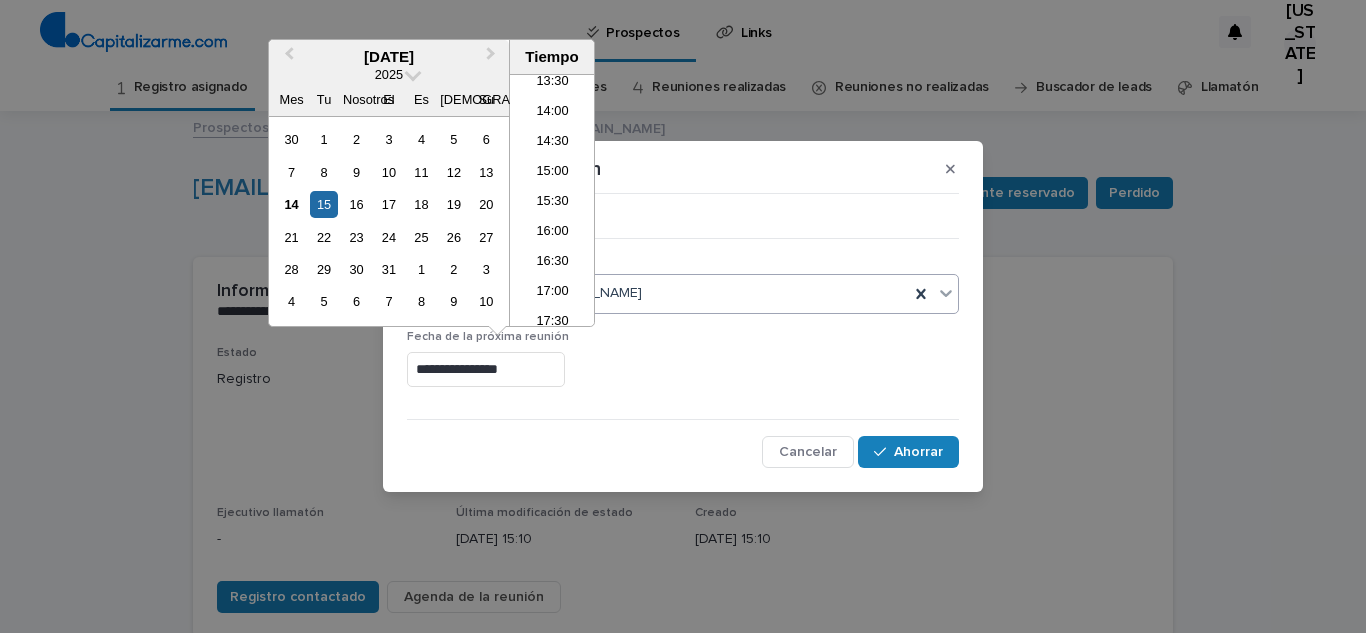 scroll, scrollTop: 824, scrollLeft: 0, axis: vertical 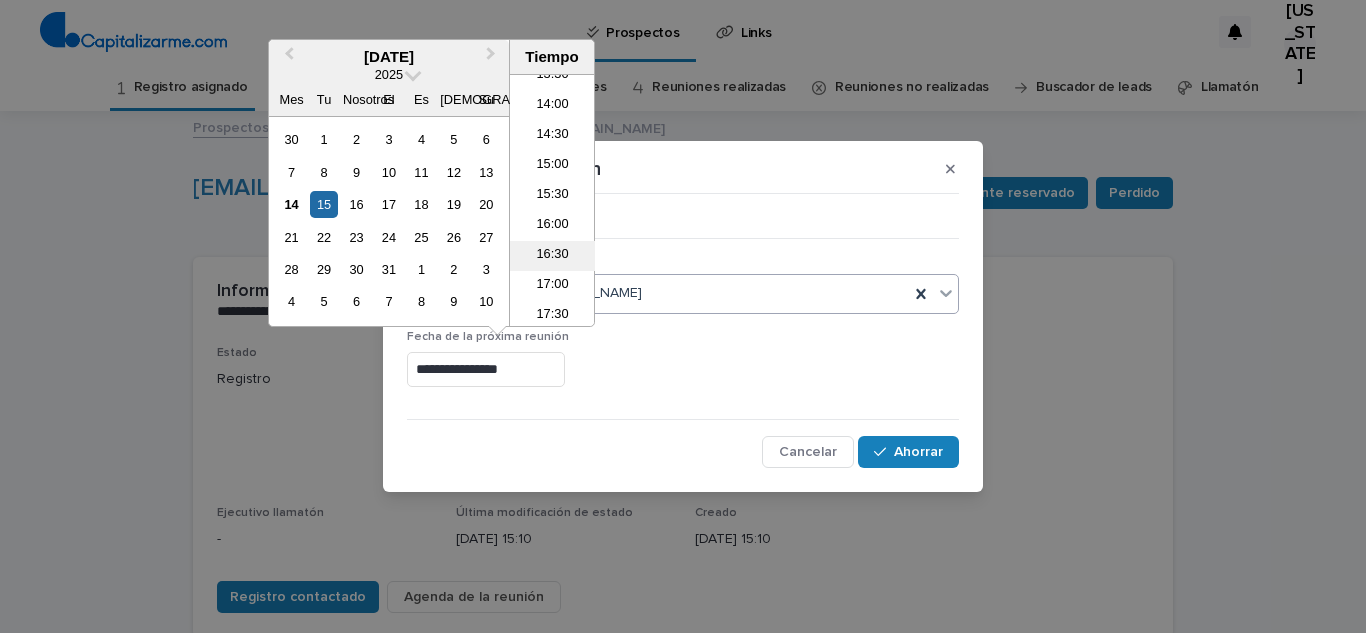 click on "16:30" at bounding box center (552, 253) 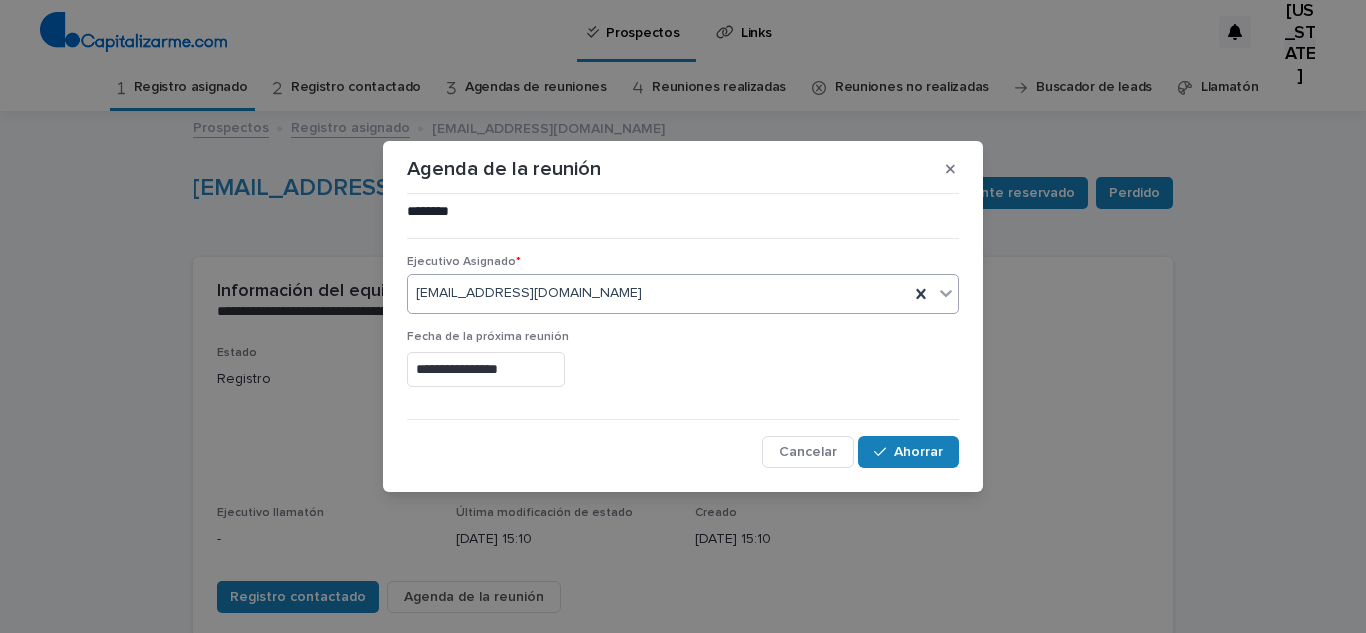 type on "**********" 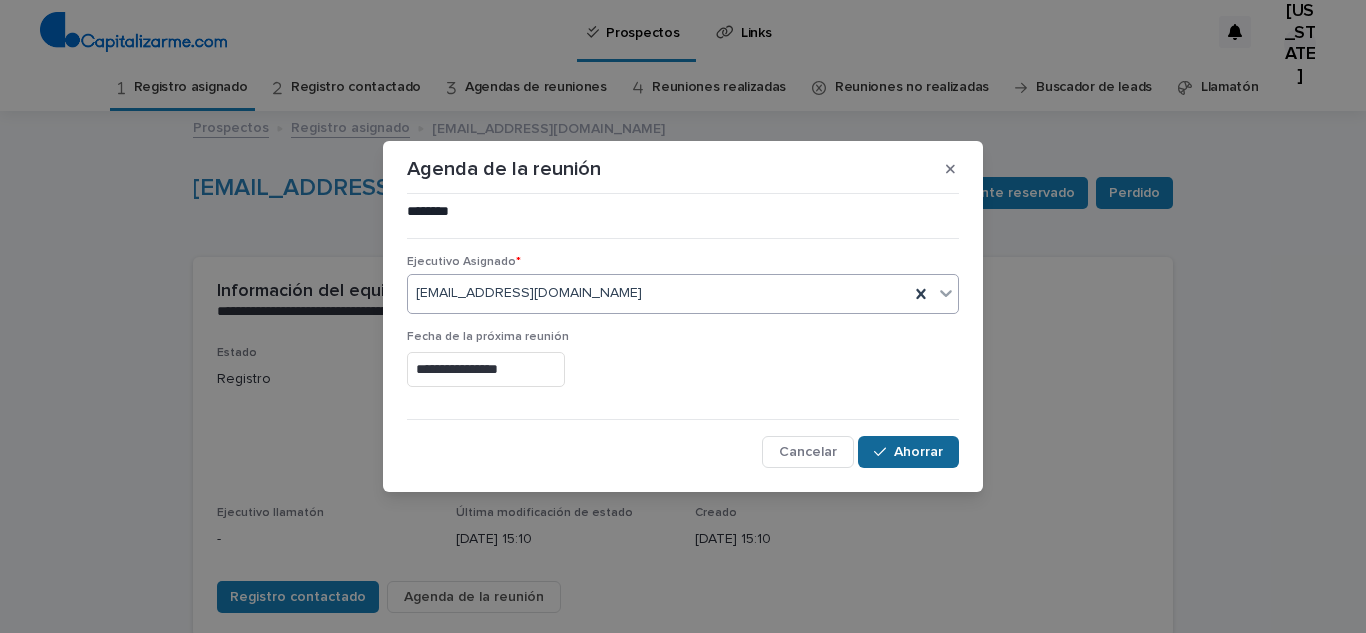 click on "Ahorrar" at bounding box center (908, 452) 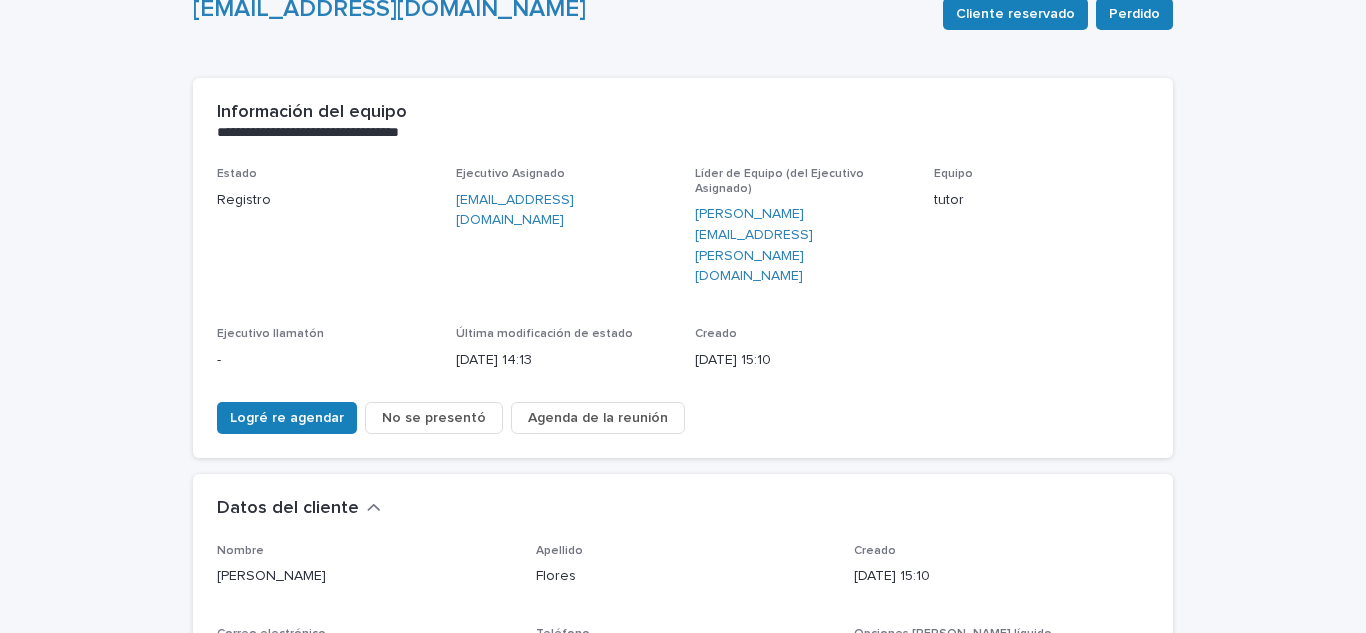 scroll, scrollTop: 190, scrollLeft: 0, axis: vertical 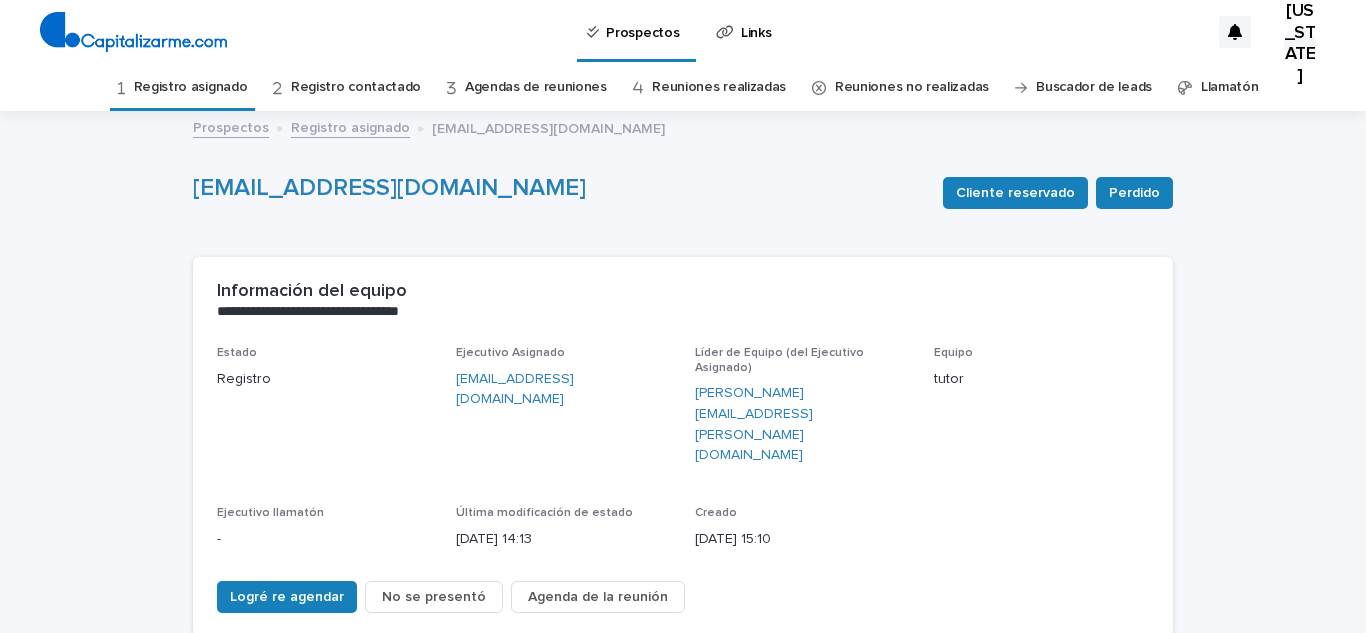 click on "Registro asignado" at bounding box center [191, 87] 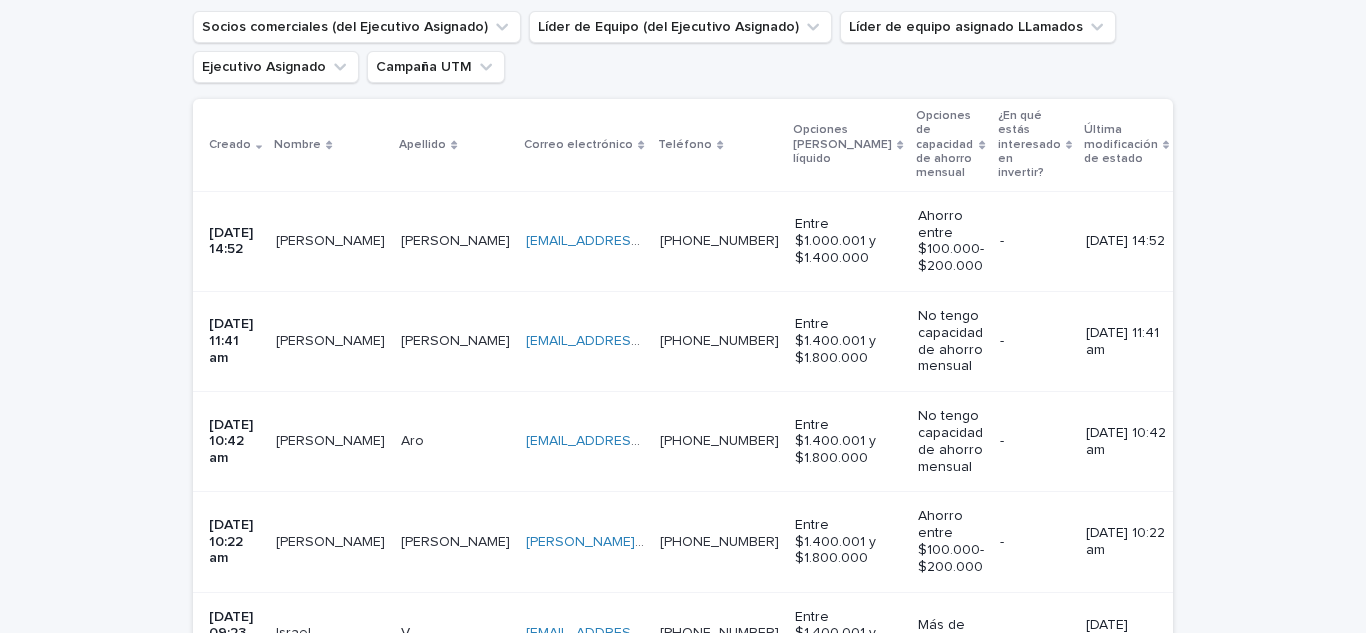 scroll, scrollTop: 415, scrollLeft: 0, axis: vertical 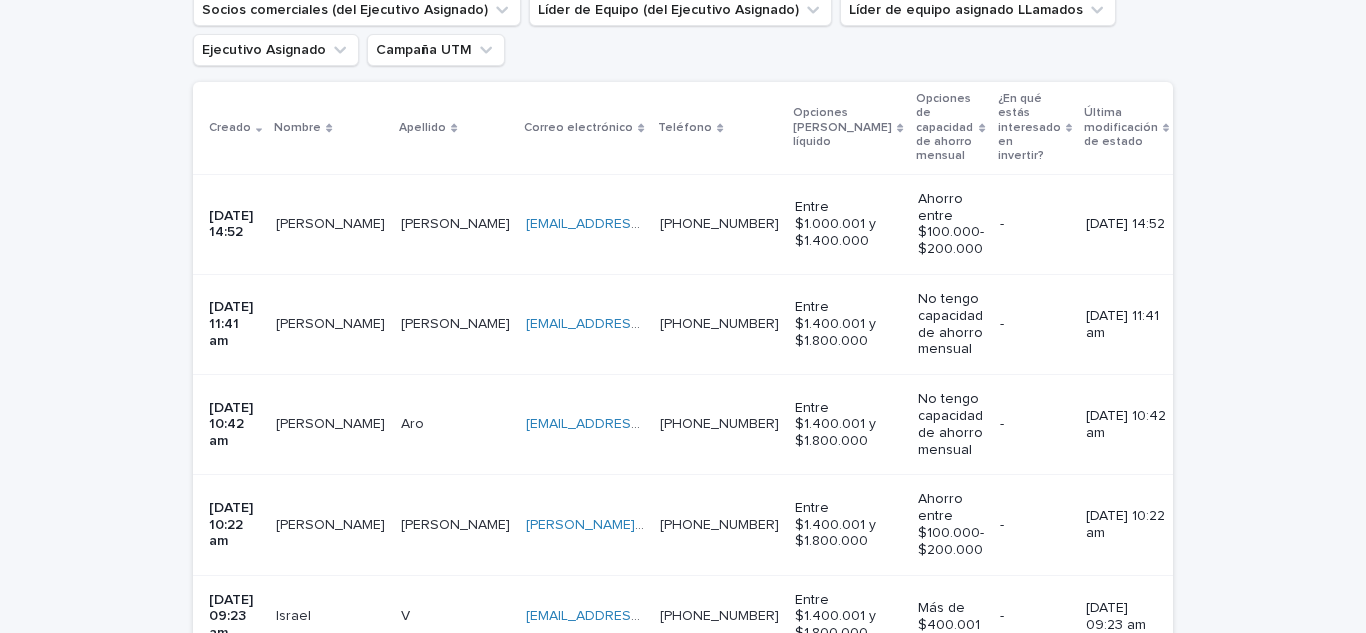click on "[PERSON_NAME]" at bounding box center (330, 324) 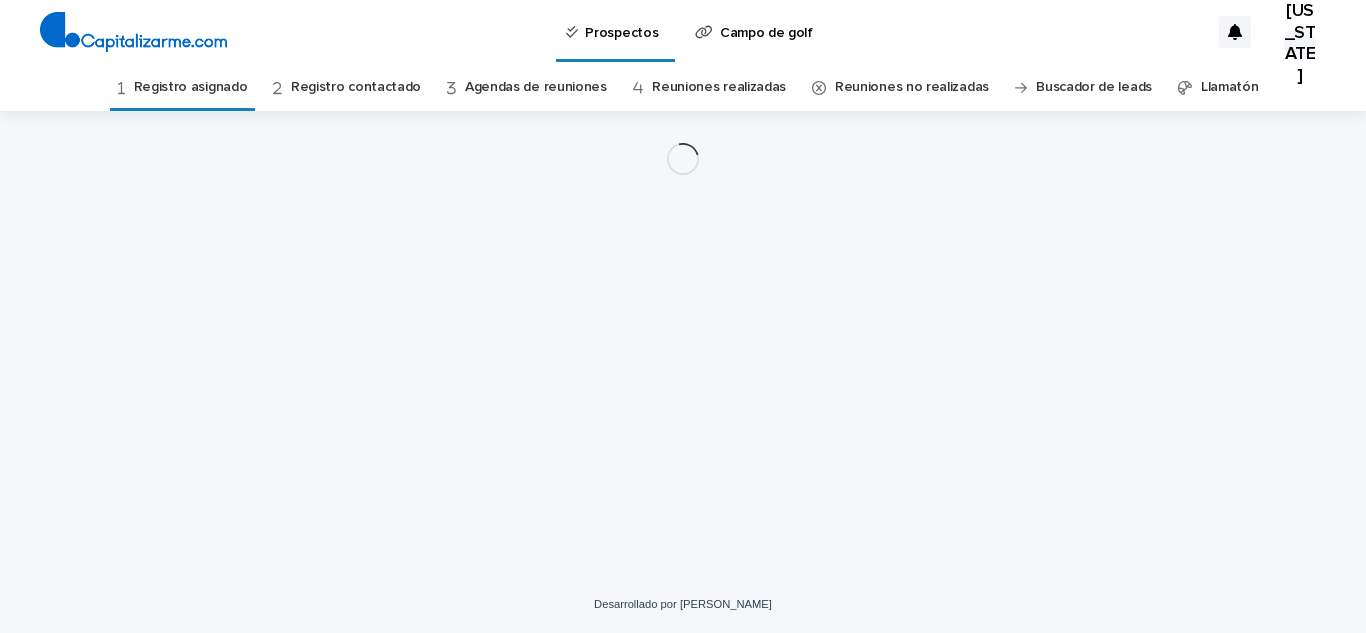 scroll, scrollTop: 0, scrollLeft: 0, axis: both 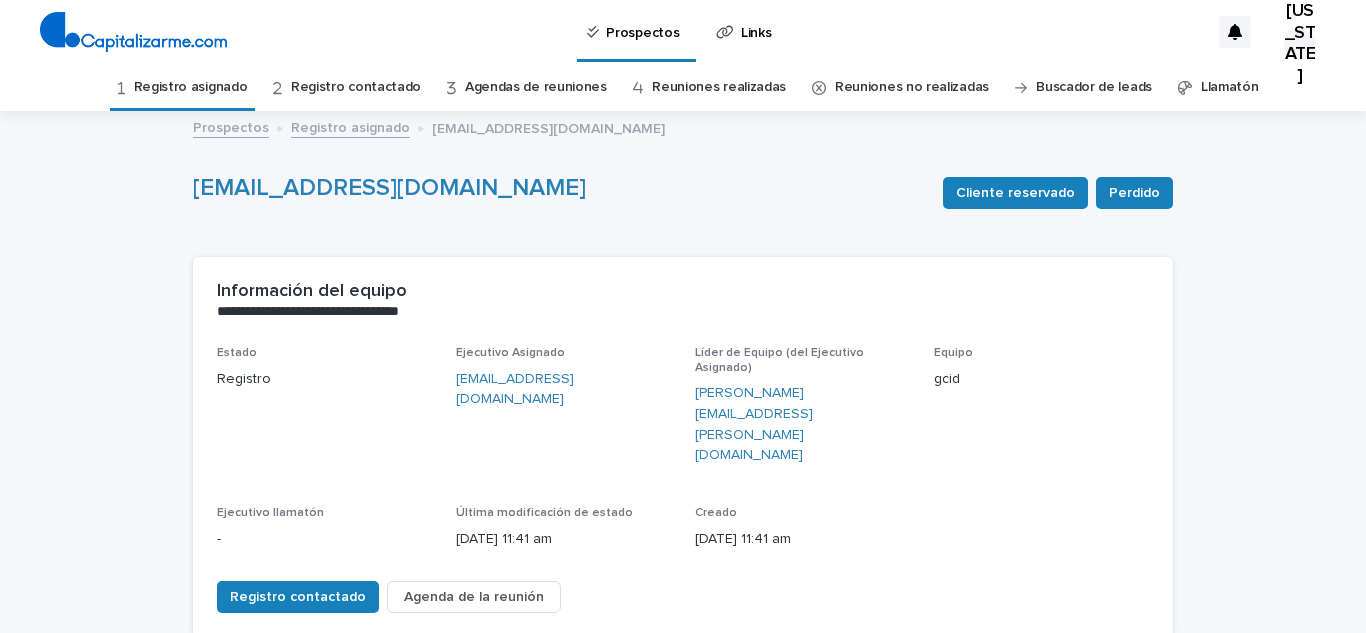 click on "Agenda de la reunión" at bounding box center (474, 597) 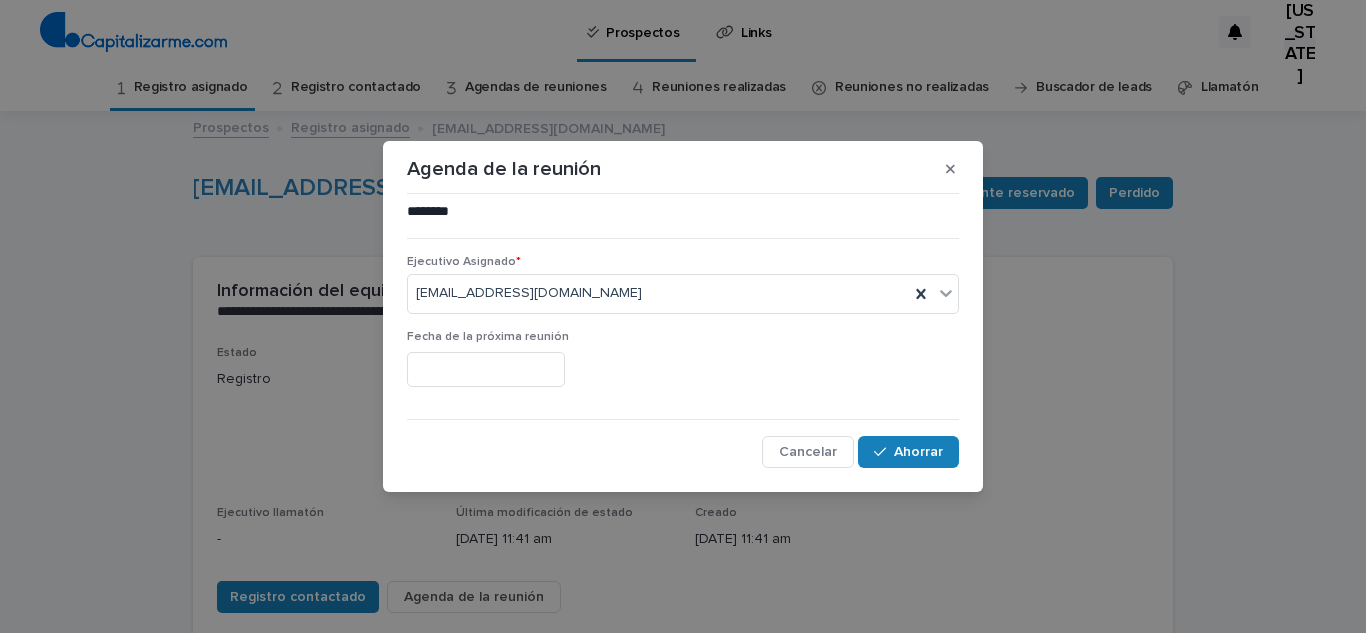 click at bounding box center [486, 369] 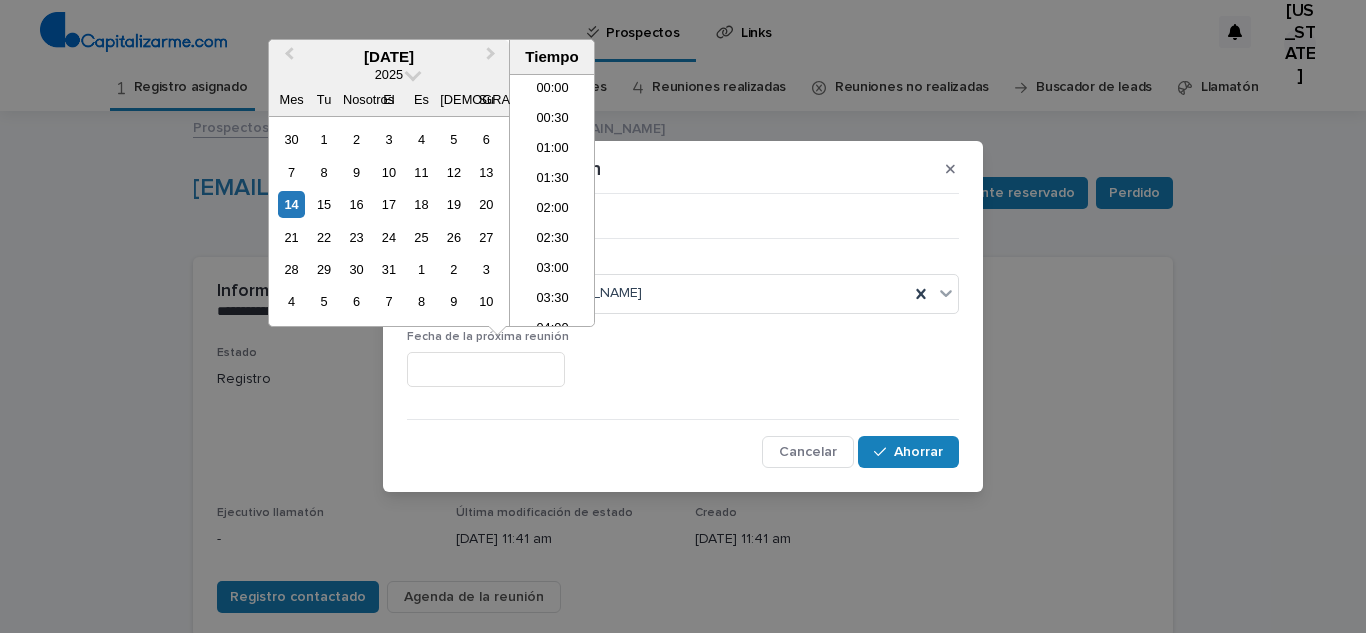 scroll, scrollTop: 730, scrollLeft: 0, axis: vertical 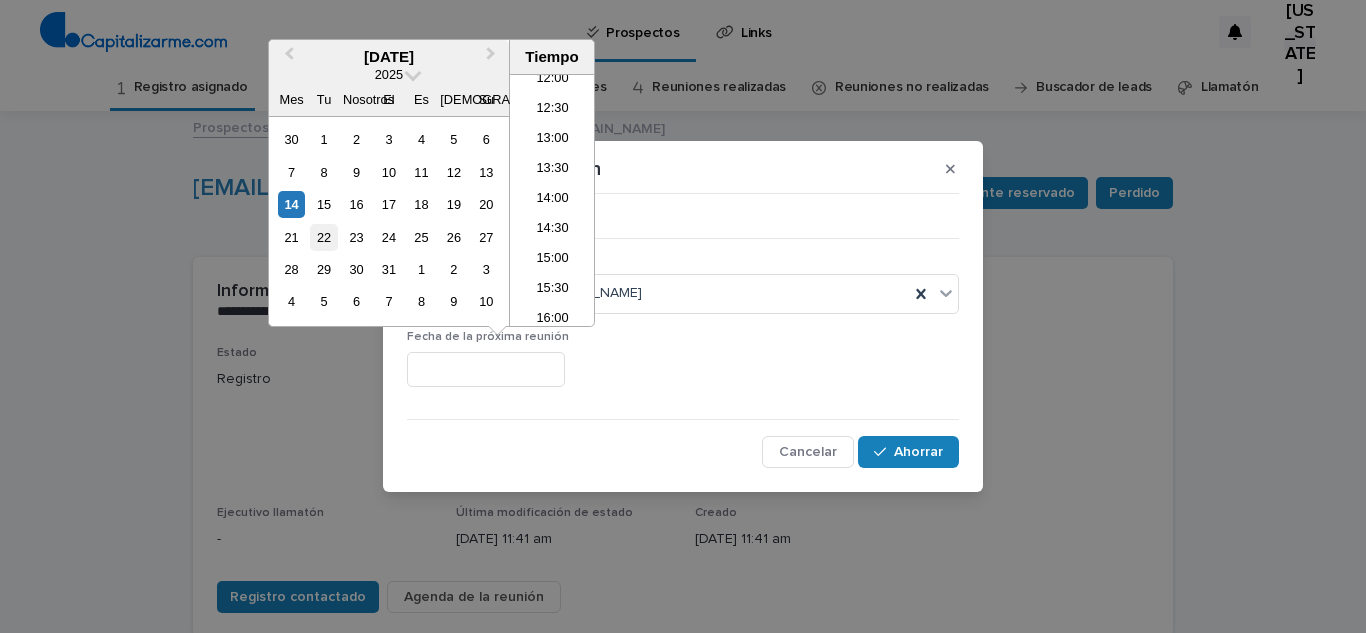 click on "22" at bounding box center [324, 237] 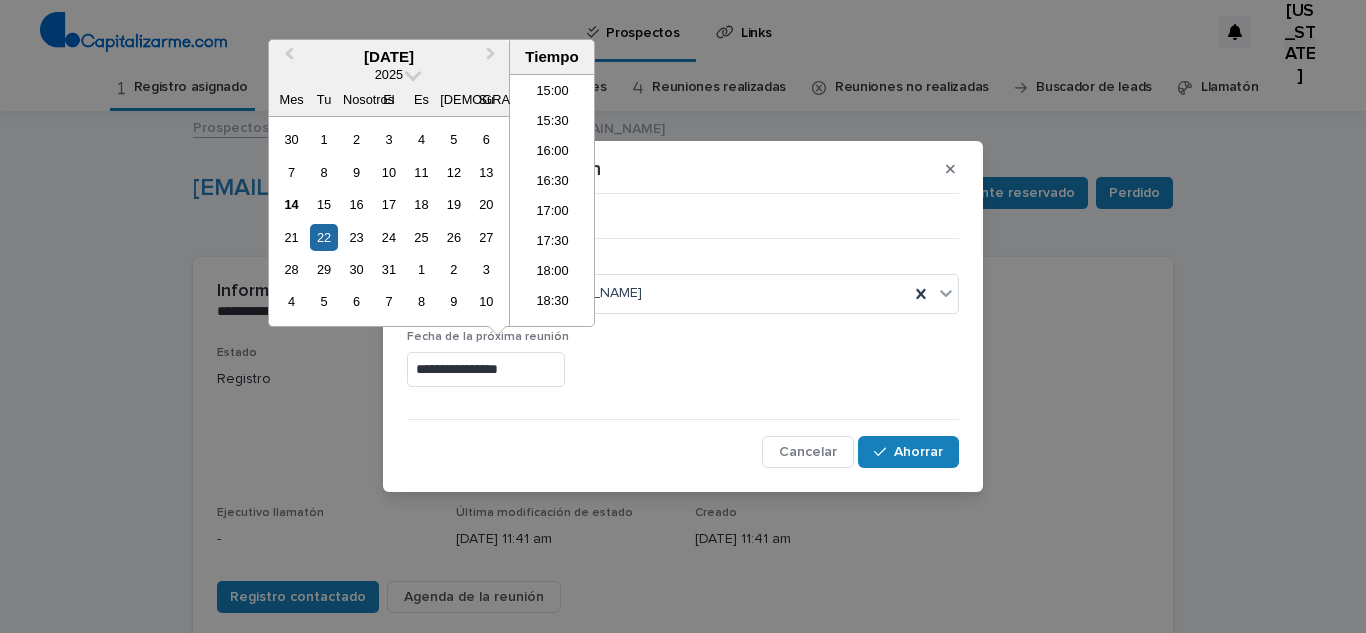 scroll, scrollTop: 904, scrollLeft: 0, axis: vertical 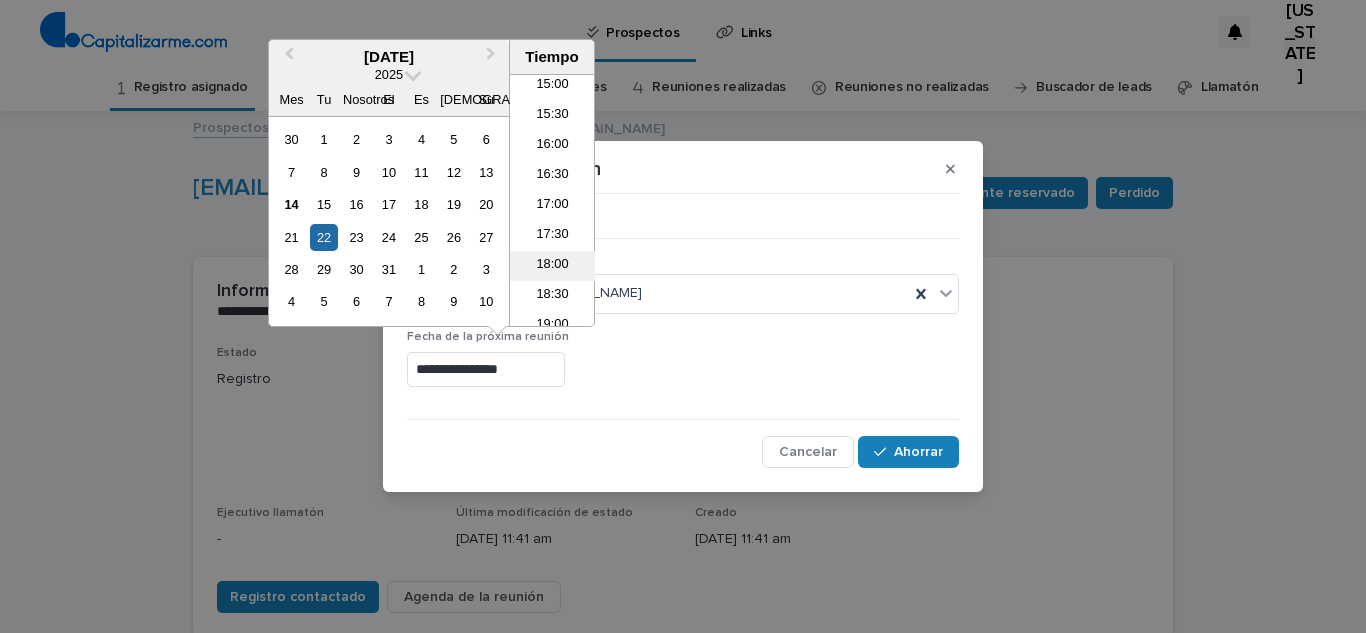 click on "18:00" at bounding box center [552, 263] 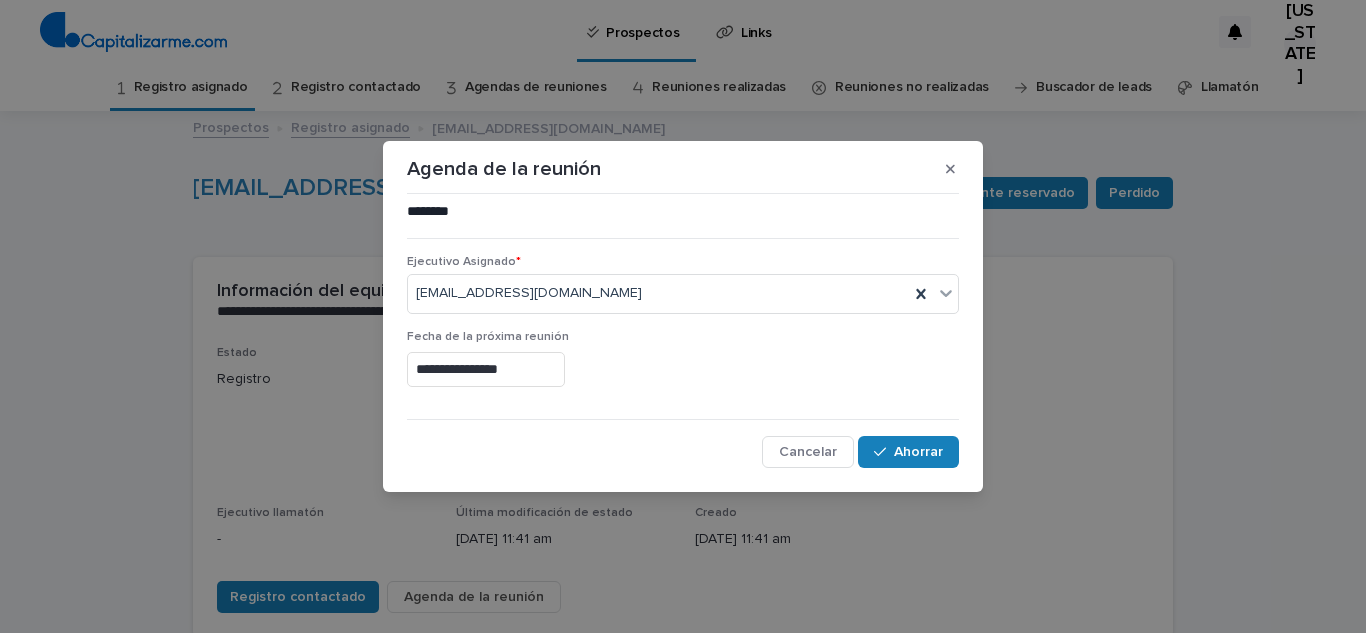 type on "**********" 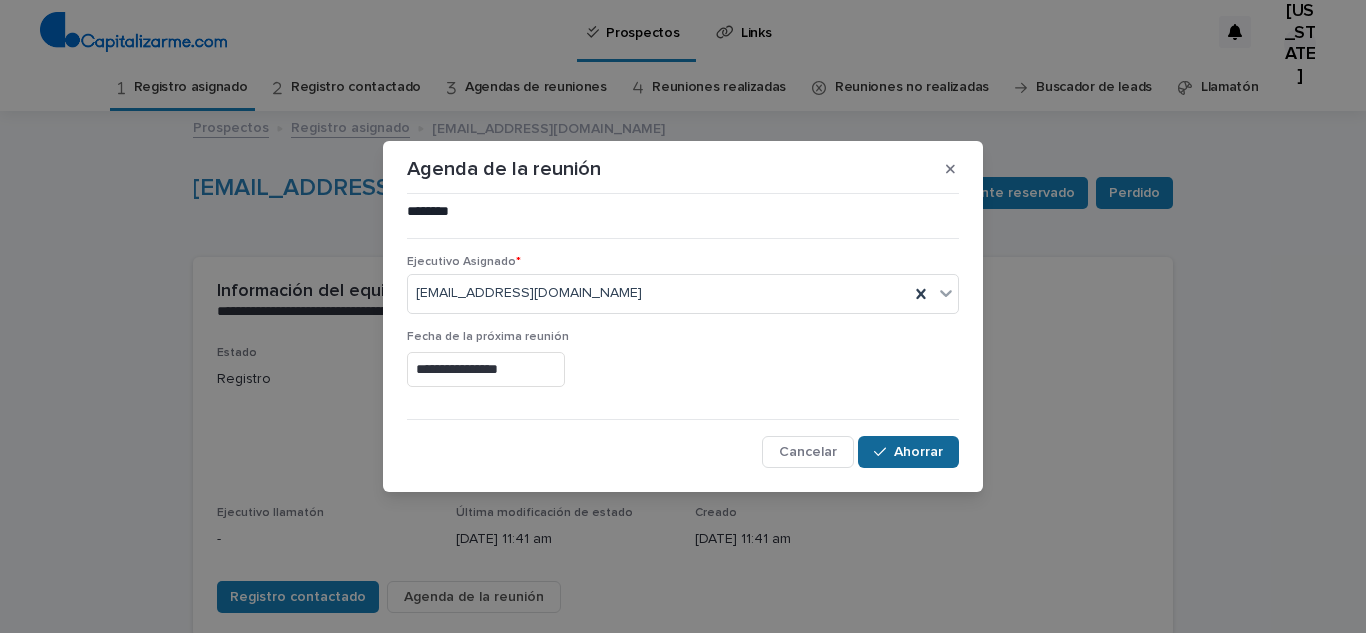 click on "Ahorrar" at bounding box center [918, 452] 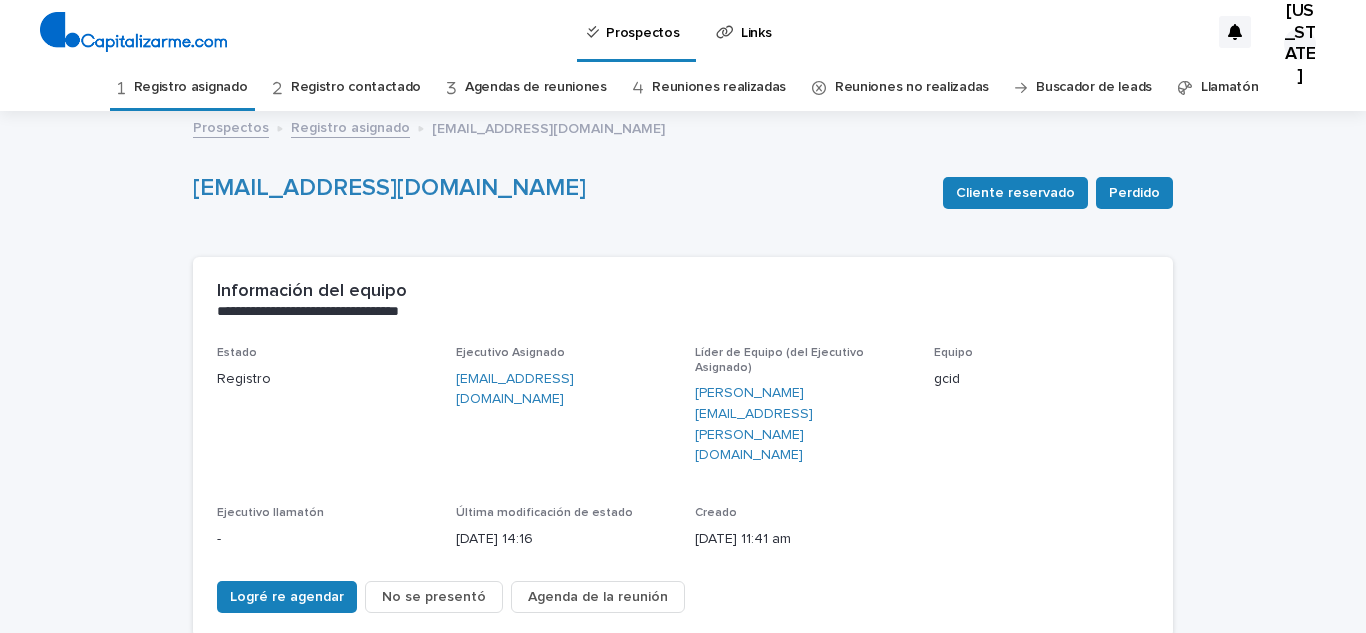 click on "Registro asignado" at bounding box center (191, 87) 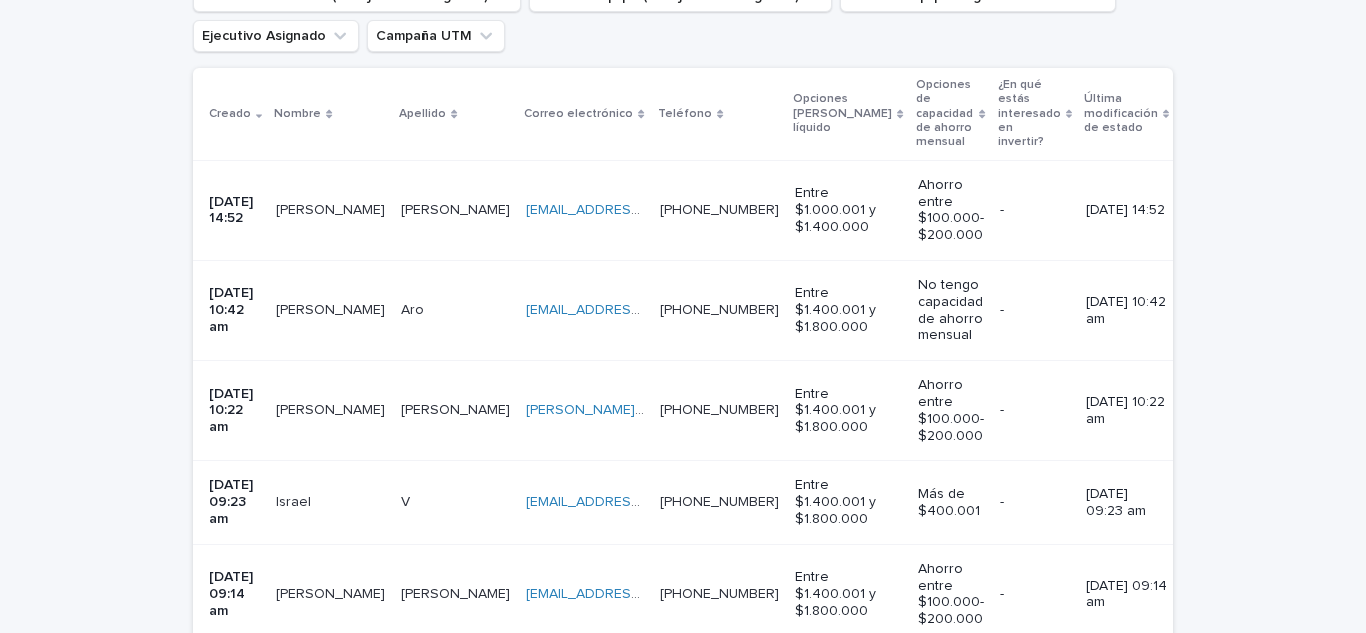 scroll, scrollTop: 423, scrollLeft: 0, axis: vertical 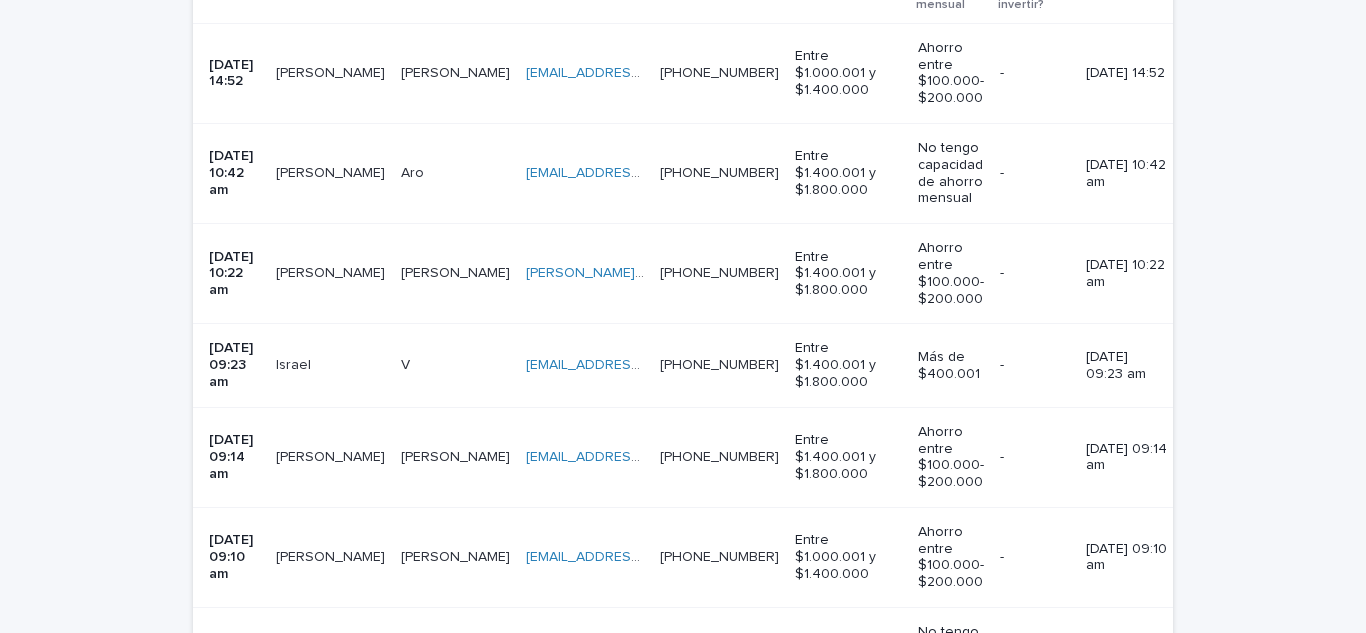 click on "Israel [GEOGRAPHIC_DATA]" at bounding box center [330, 365] 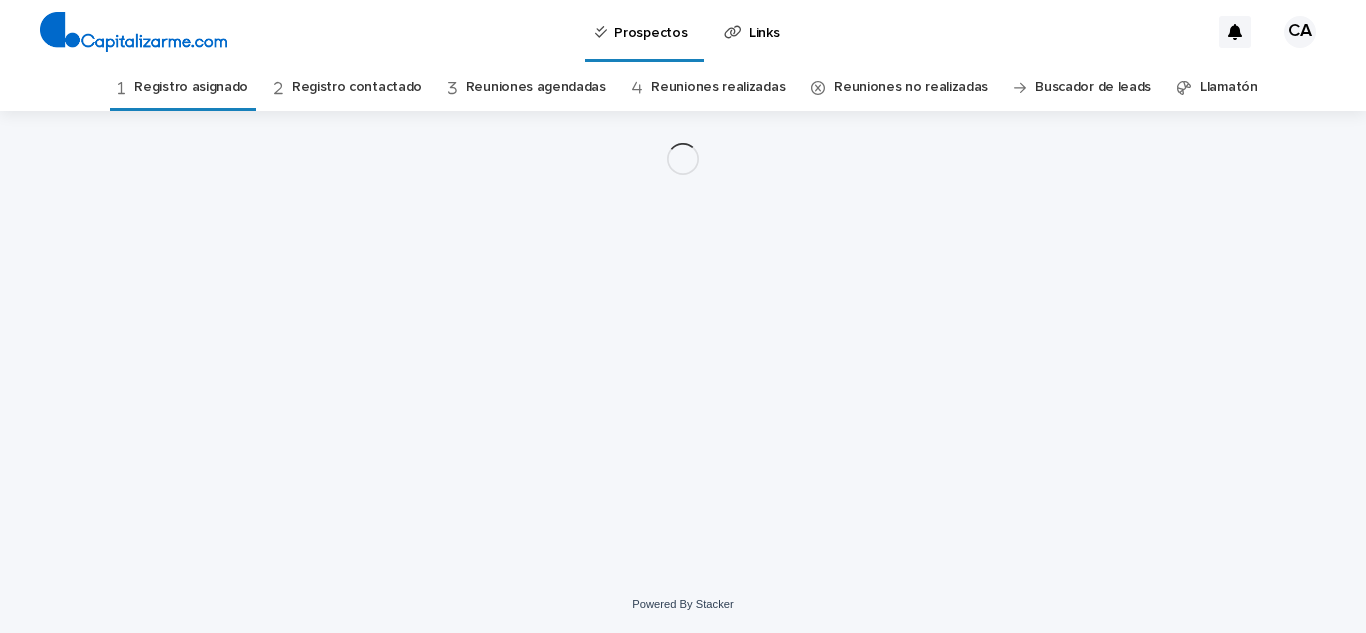 scroll, scrollTop: 0, scrollLeft: 0, axis: both 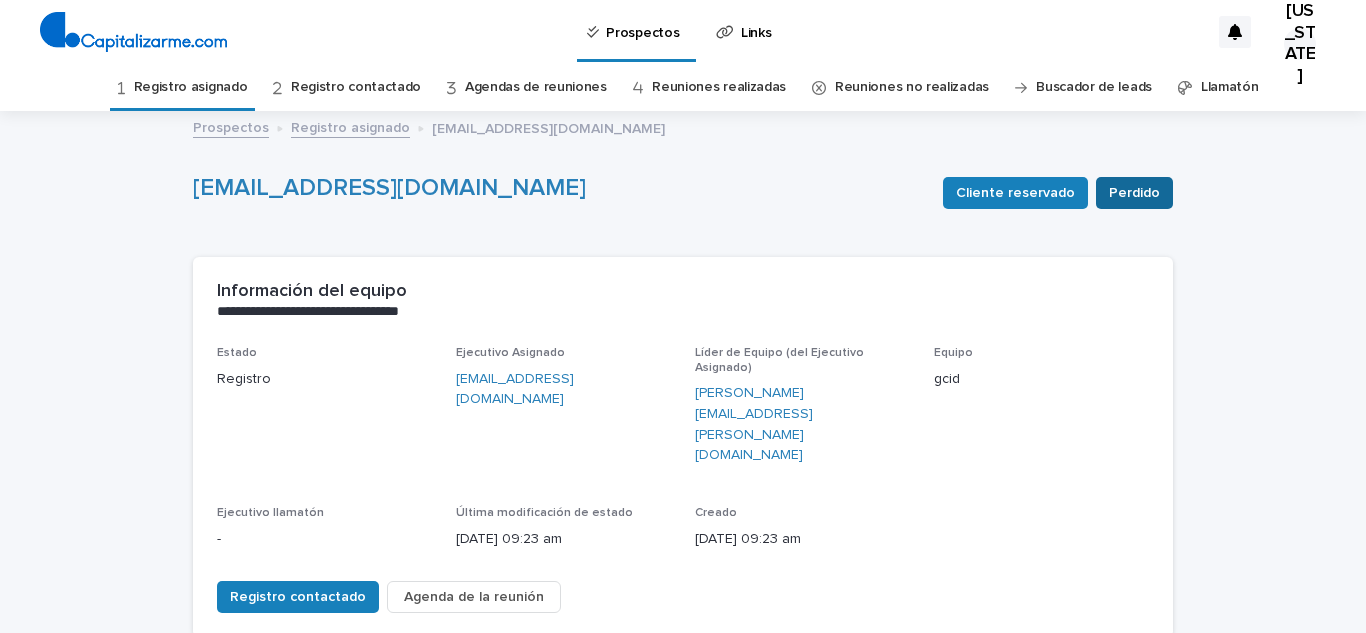 click on "Perdido" at bounding box center (1134, 193) 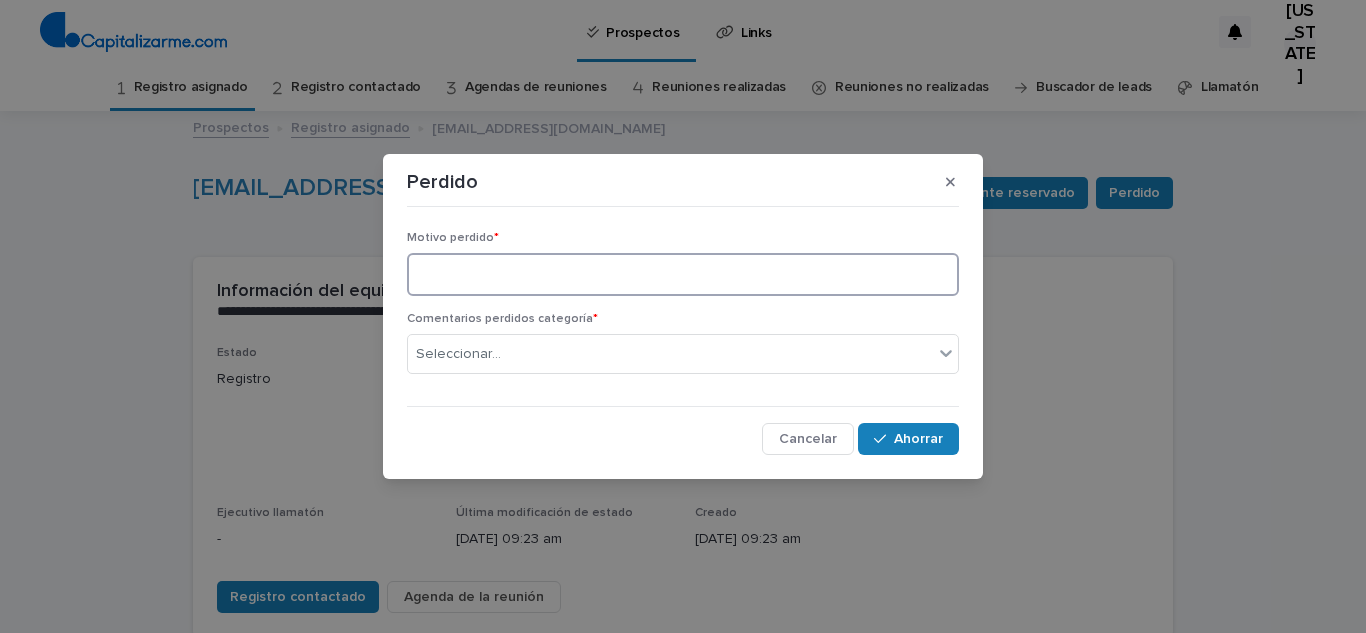 click at bounding box center [683, 274] 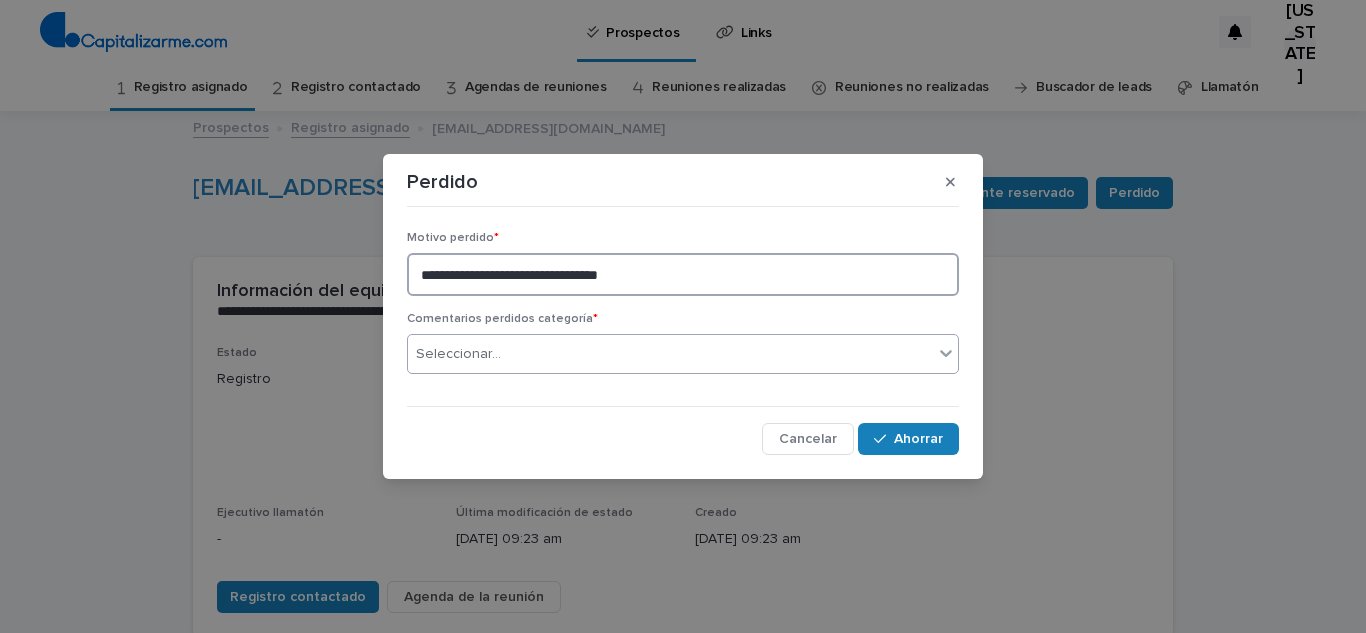 type on "**********" 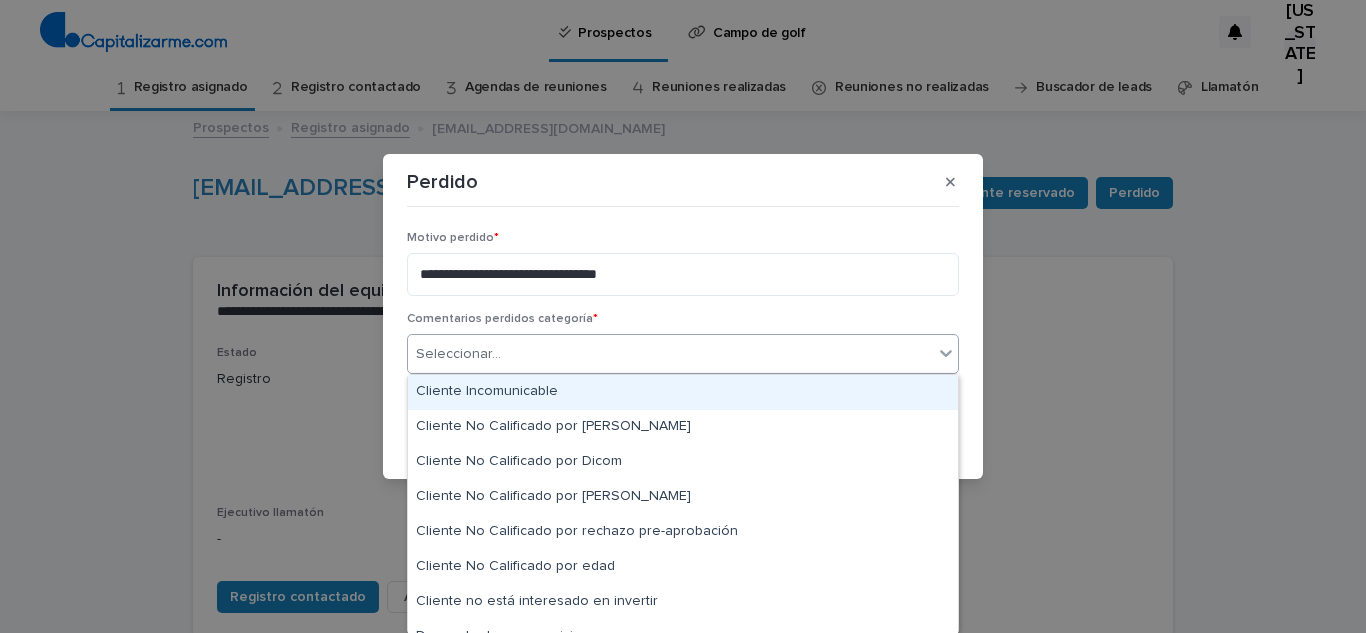 click on "Seleccionar..." at bounding box center [670, 354] 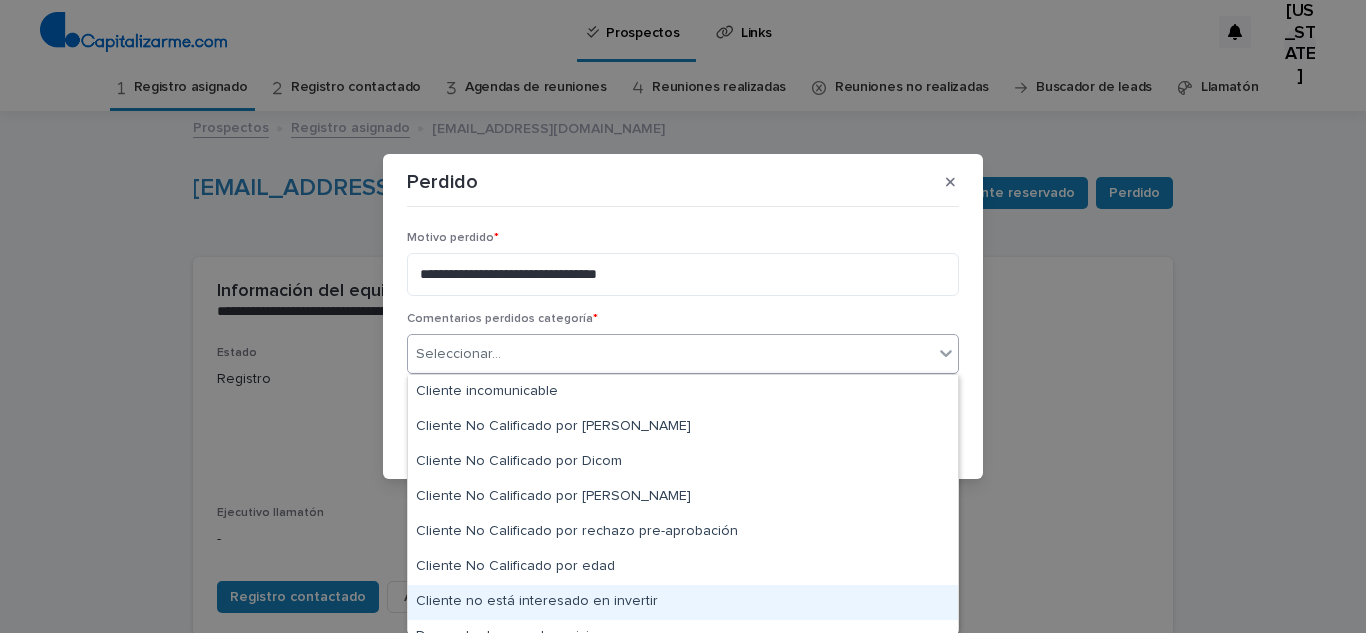 click on "Cliente no está interesado en invertir" at bounding box center [683, 602] 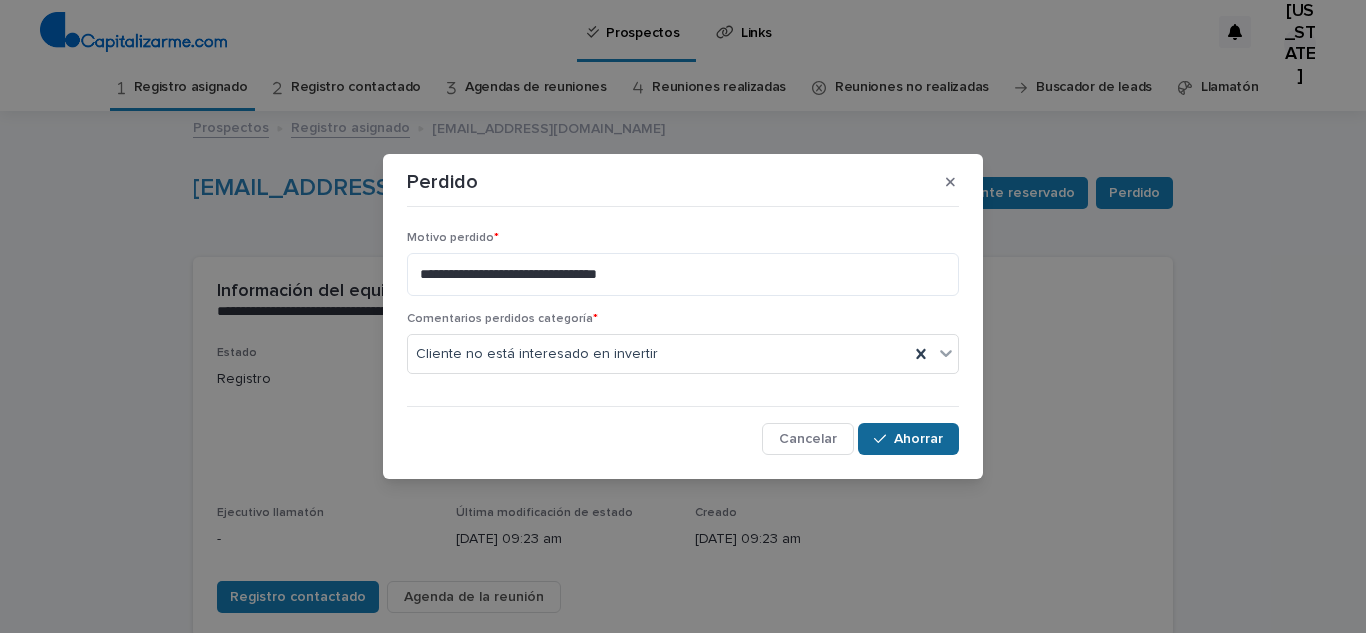 click on "Ahorrar" at bounding box center [918, 439] 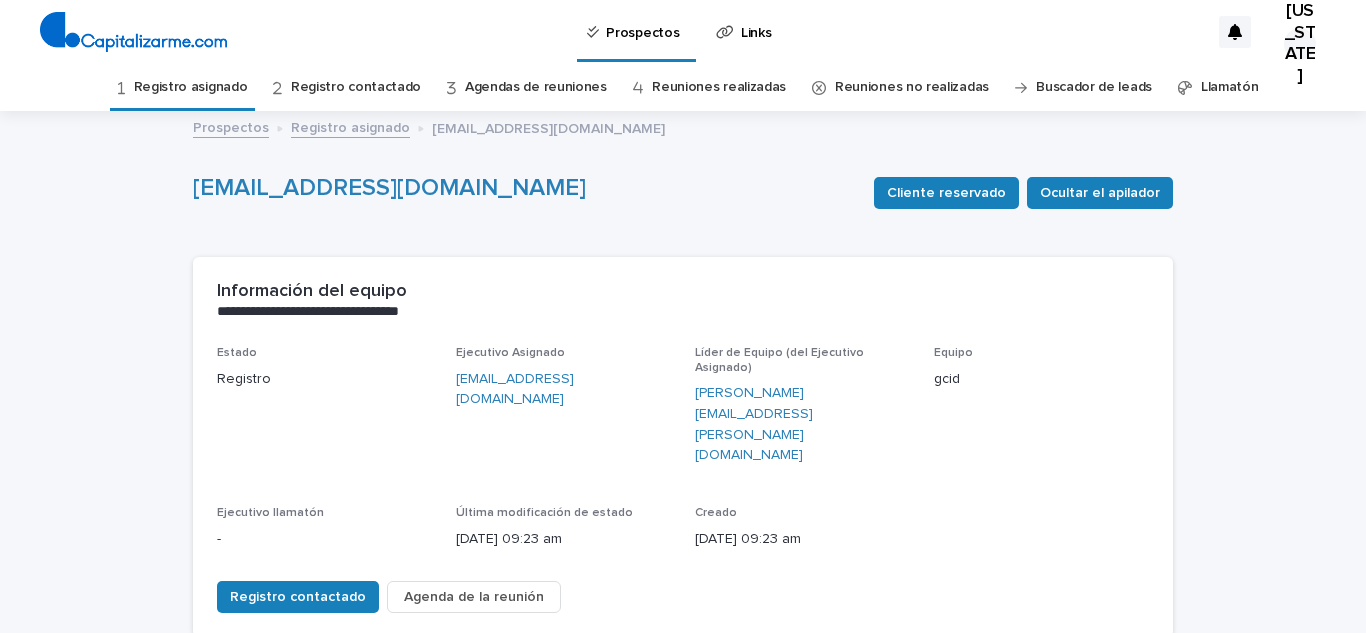 click on "Registro asignado" at bounding box center (191, 87) 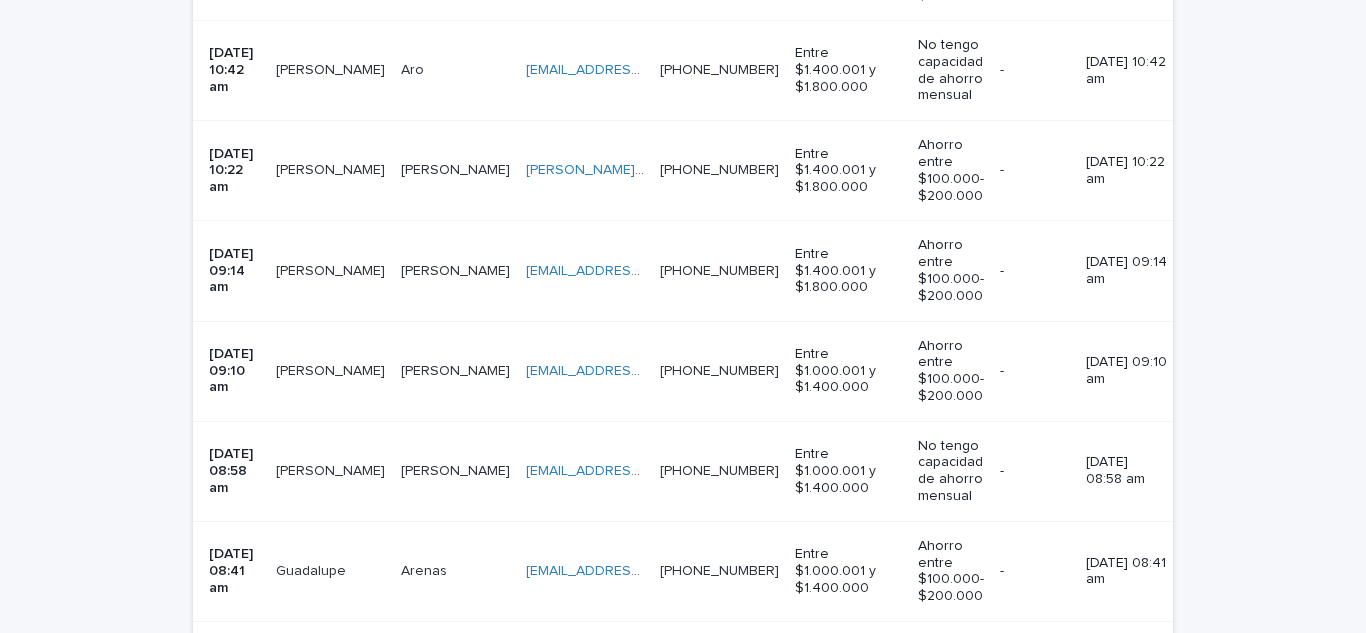scroll, scrollTop: 679, scrollLeft: 0, axis: vertical 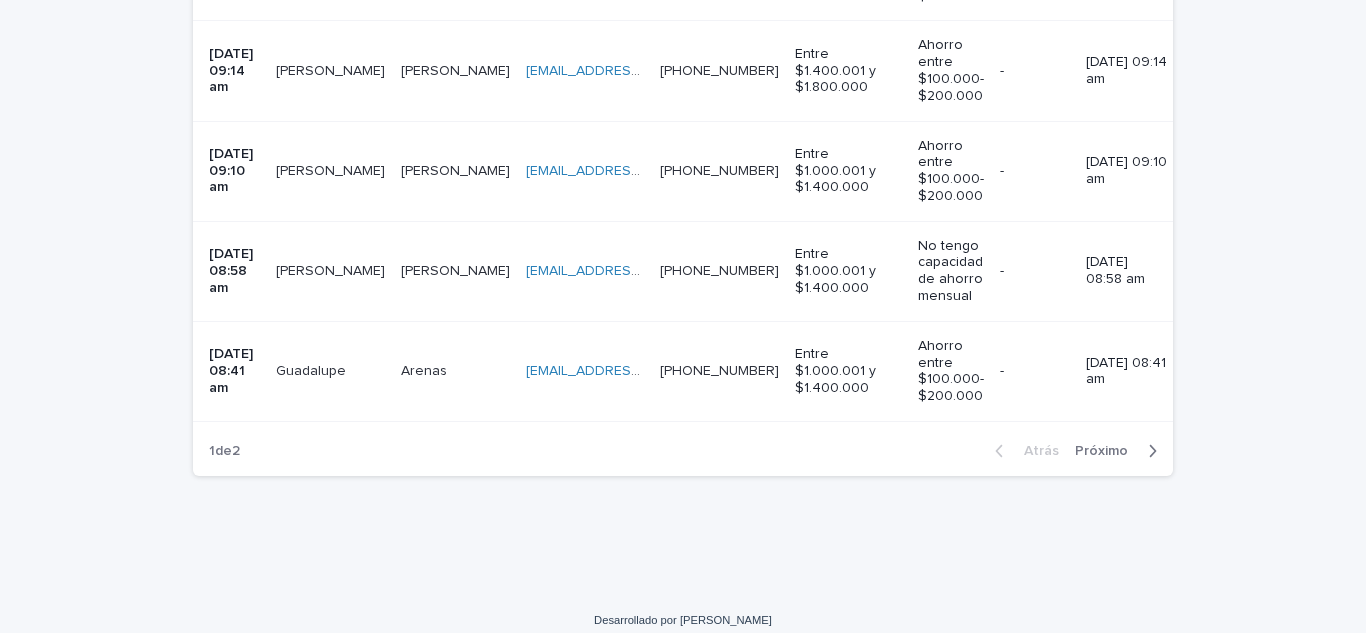 click on "[PERSON_NAME]" at bounding box center [330, 371] 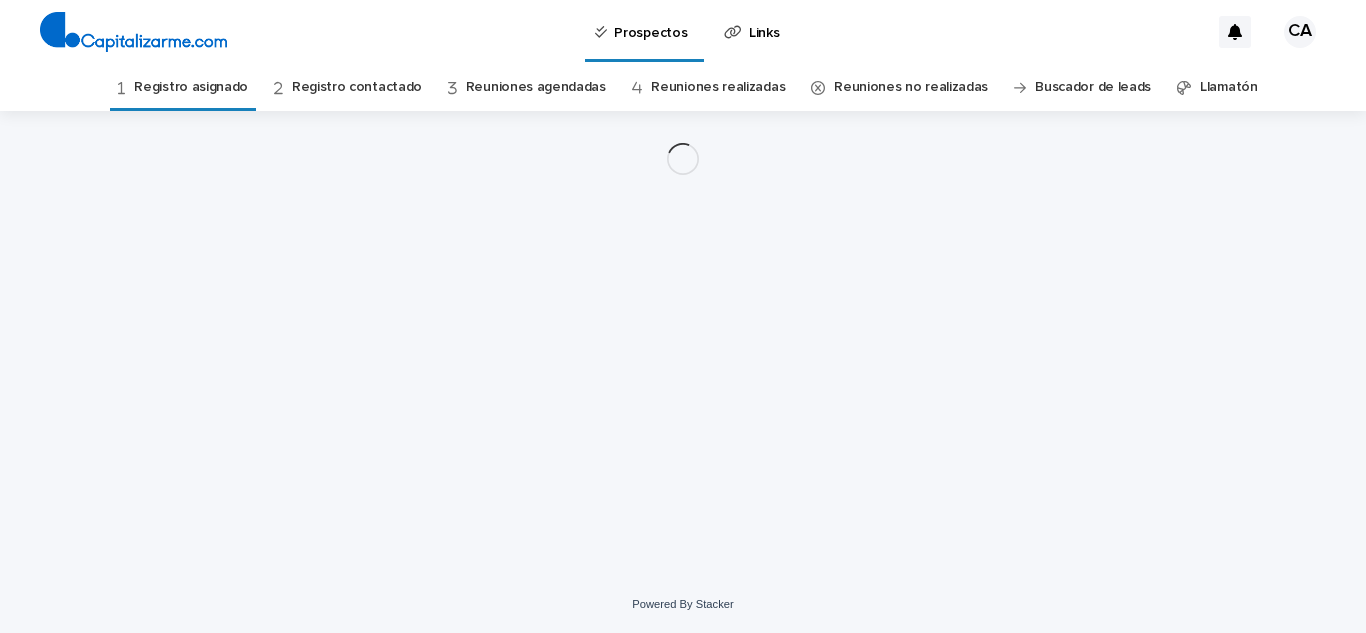scroll, scrollTop: 0, scrollLeft: 0, axis: both 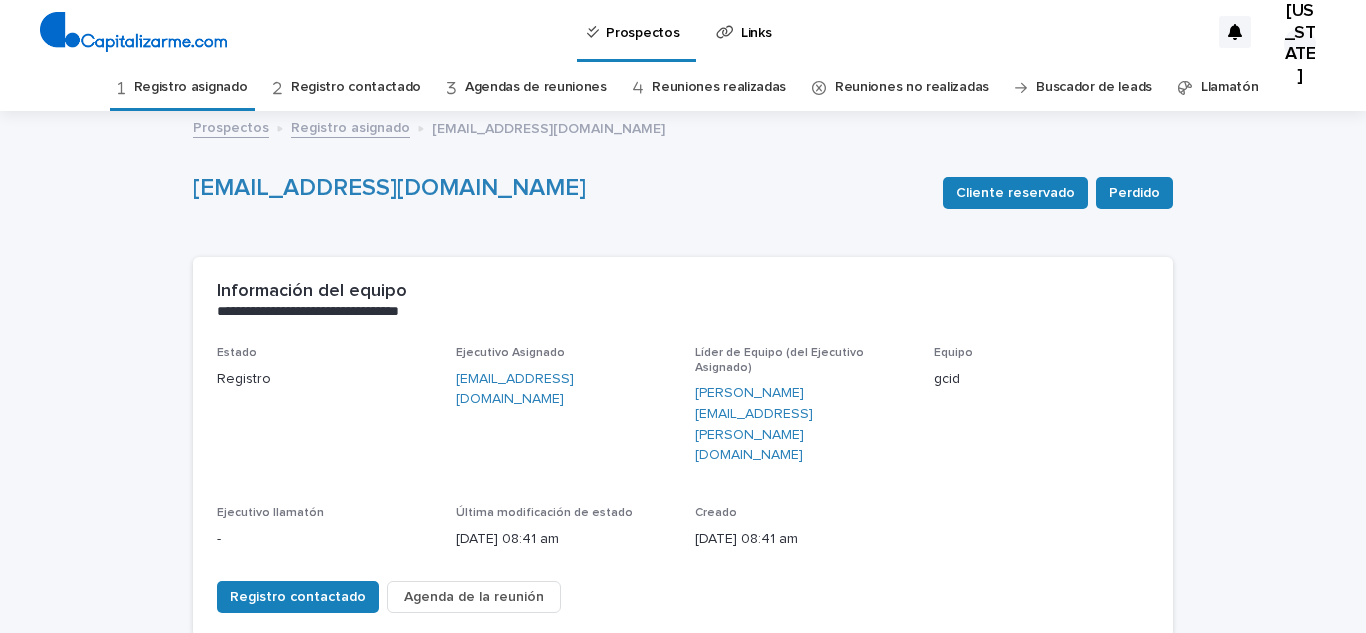 click on "Agenda de la reunión" at bounding box center [474, 597] 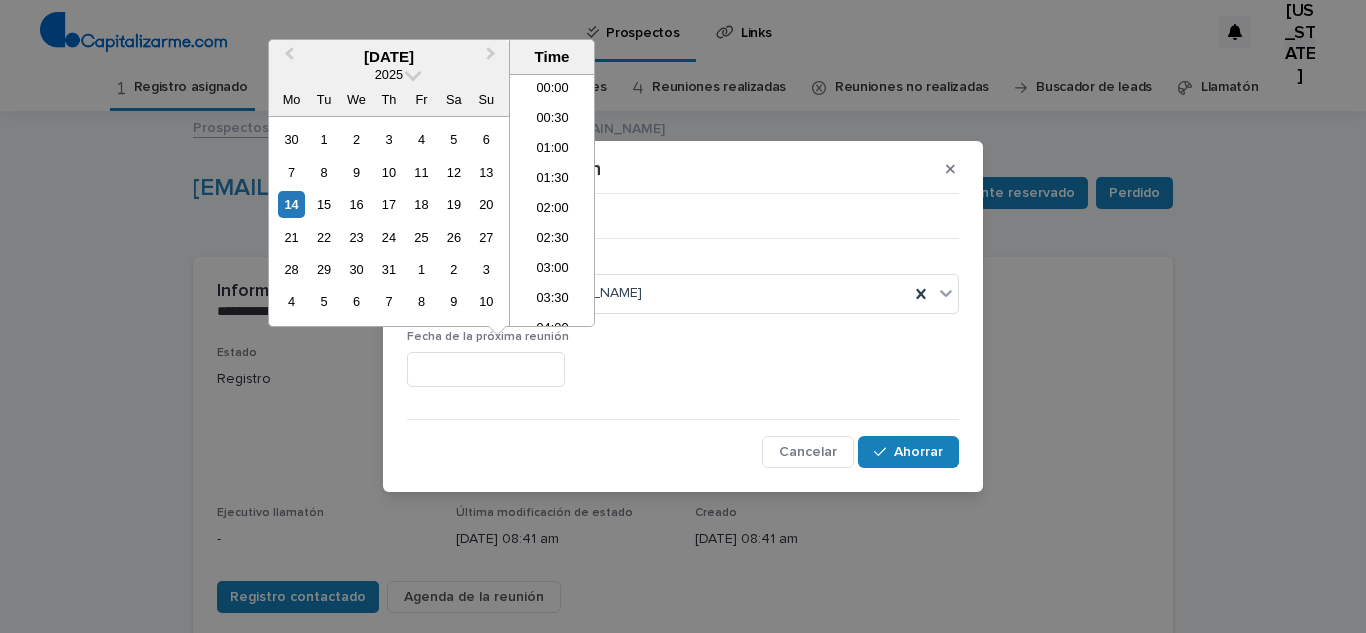 click at bounding box center [486, 369] 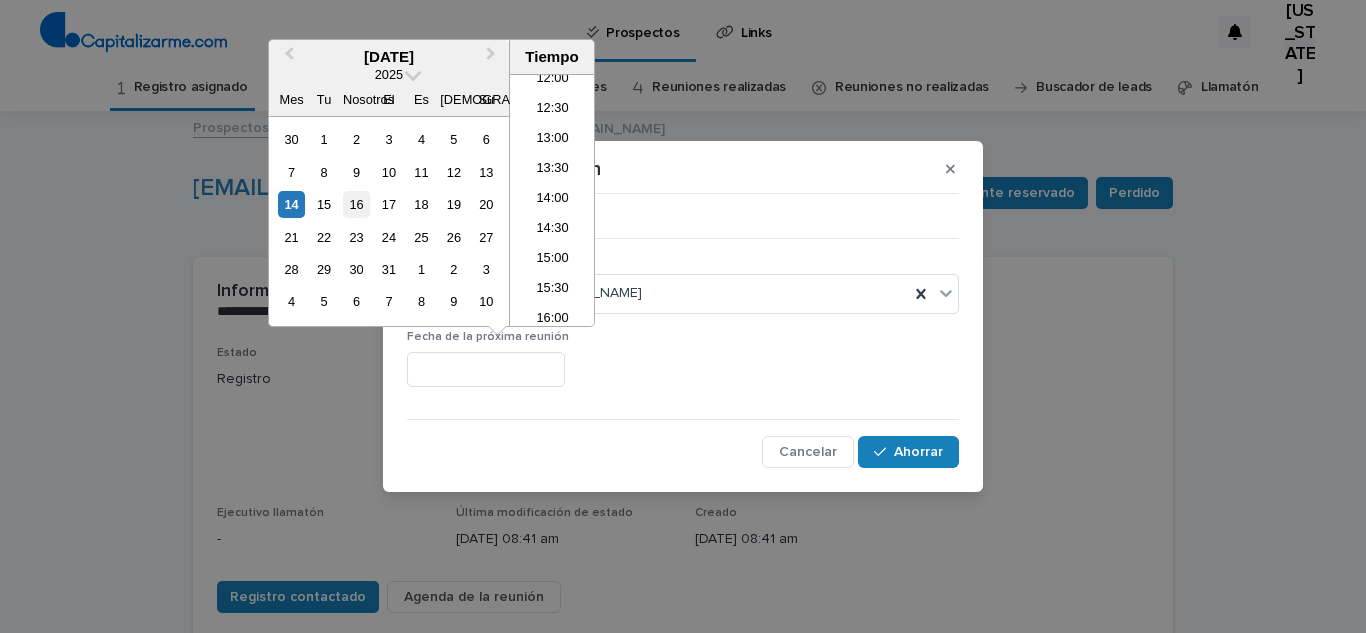 click on "16" at bounding box center [356, 204] 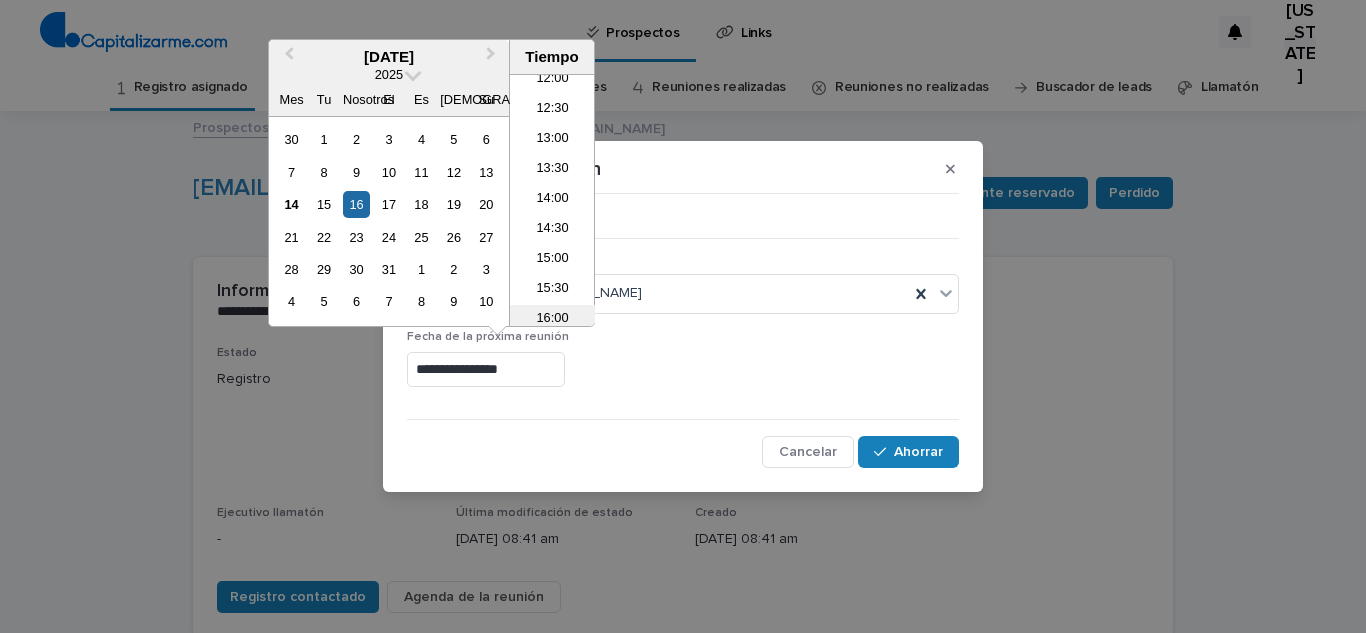 click on "16:00" at bounding box center [552, 317] 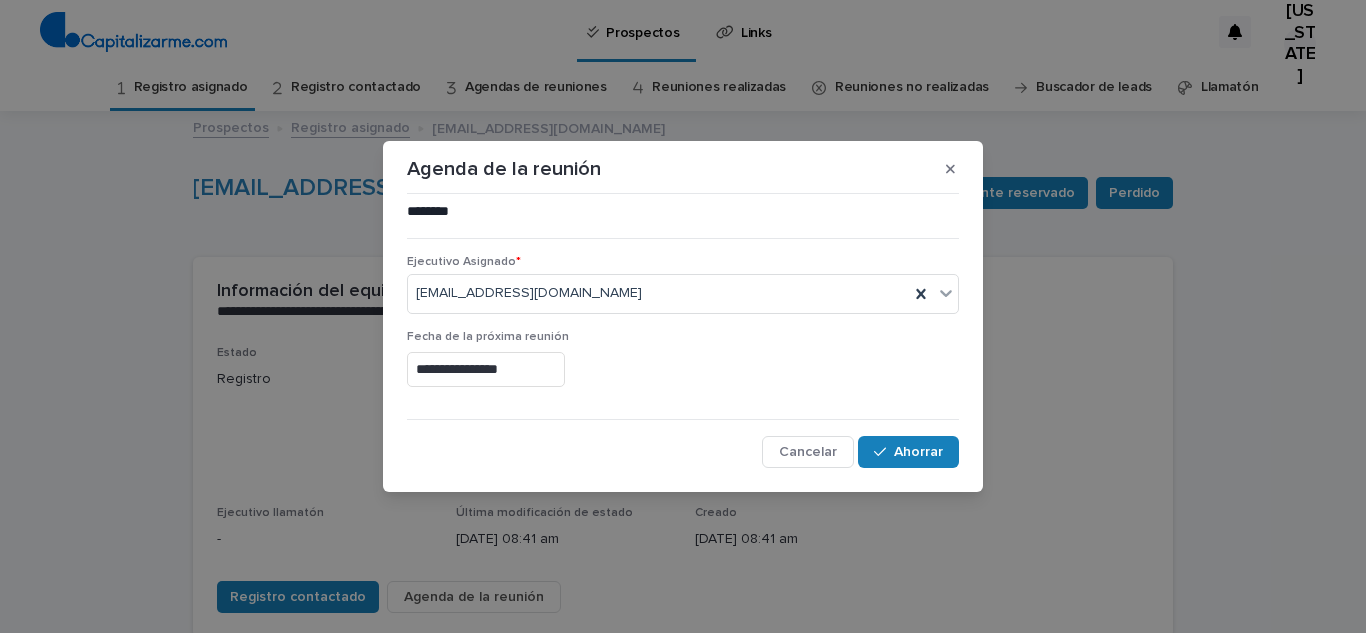 type on "**********" 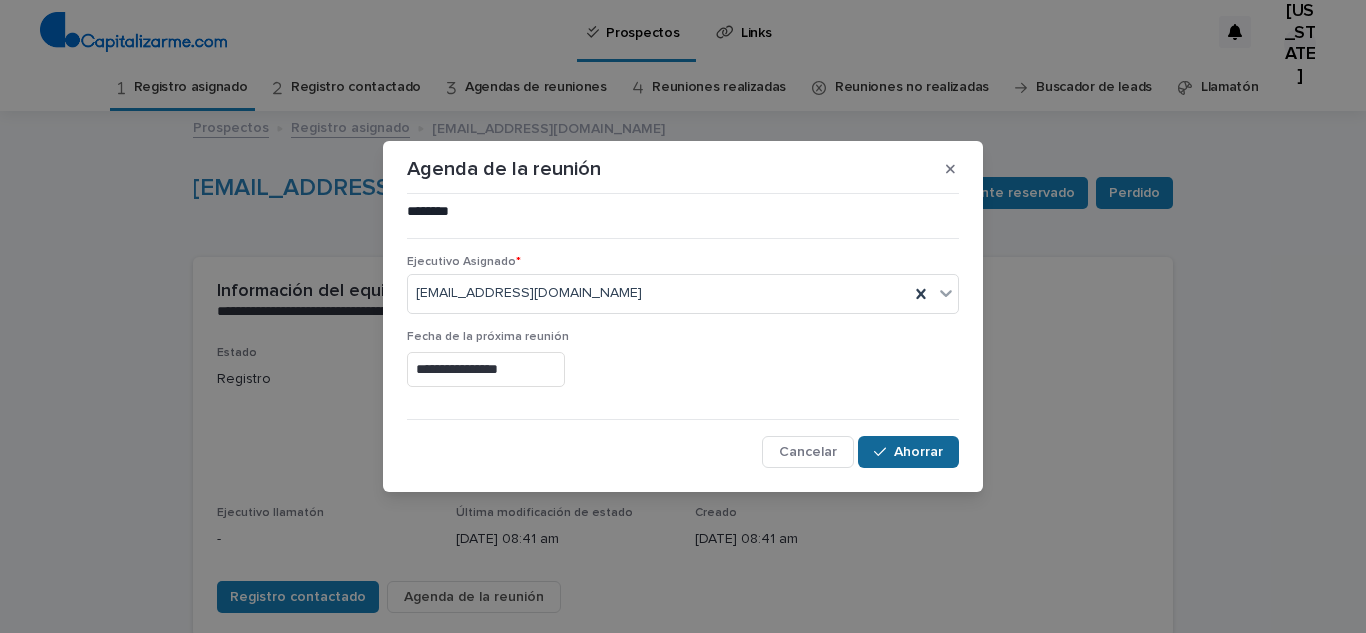 click on "Ahorrar" at bounding box center (918, 452) 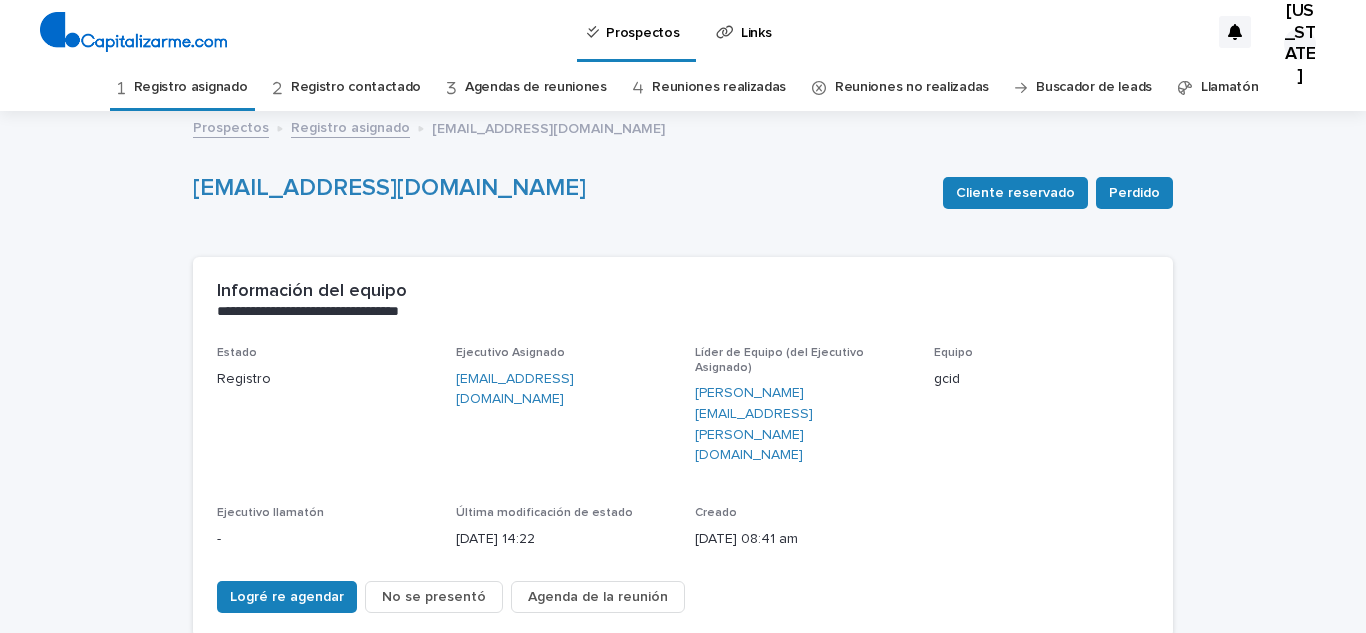 click on "Registro asignado" at bounding box center [191, 87] 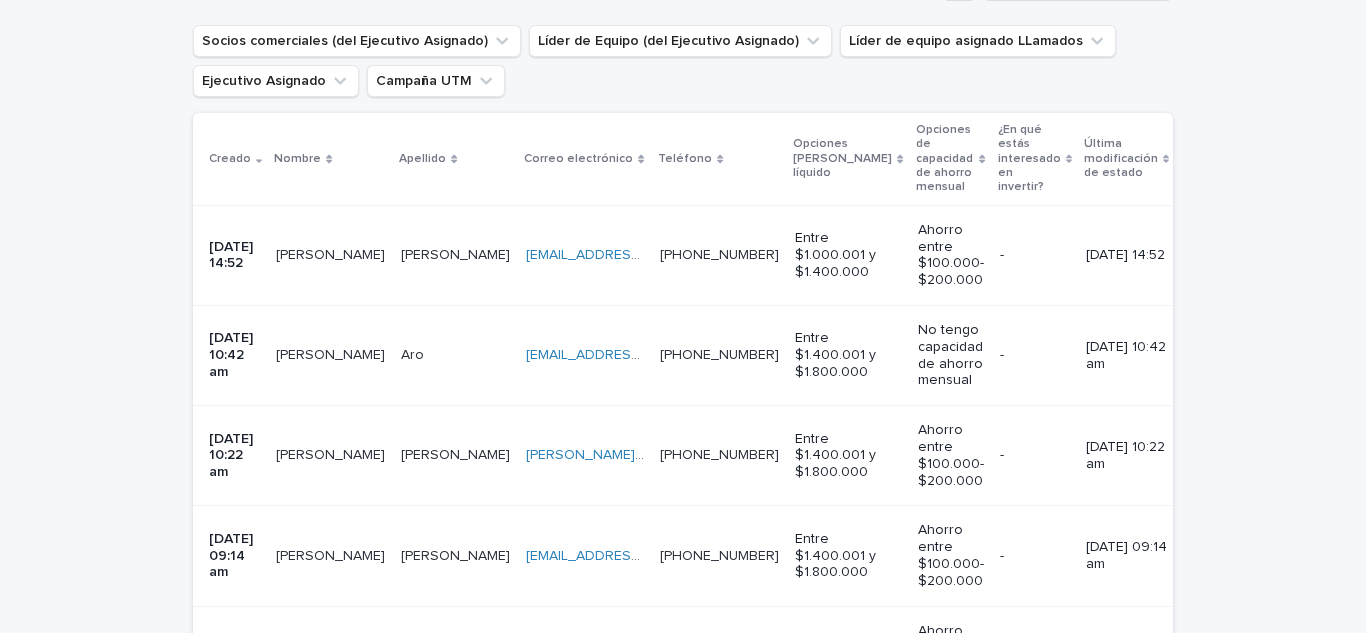 scroll, scrollTop: 394, scrollLeft: 0, axis: vertical 